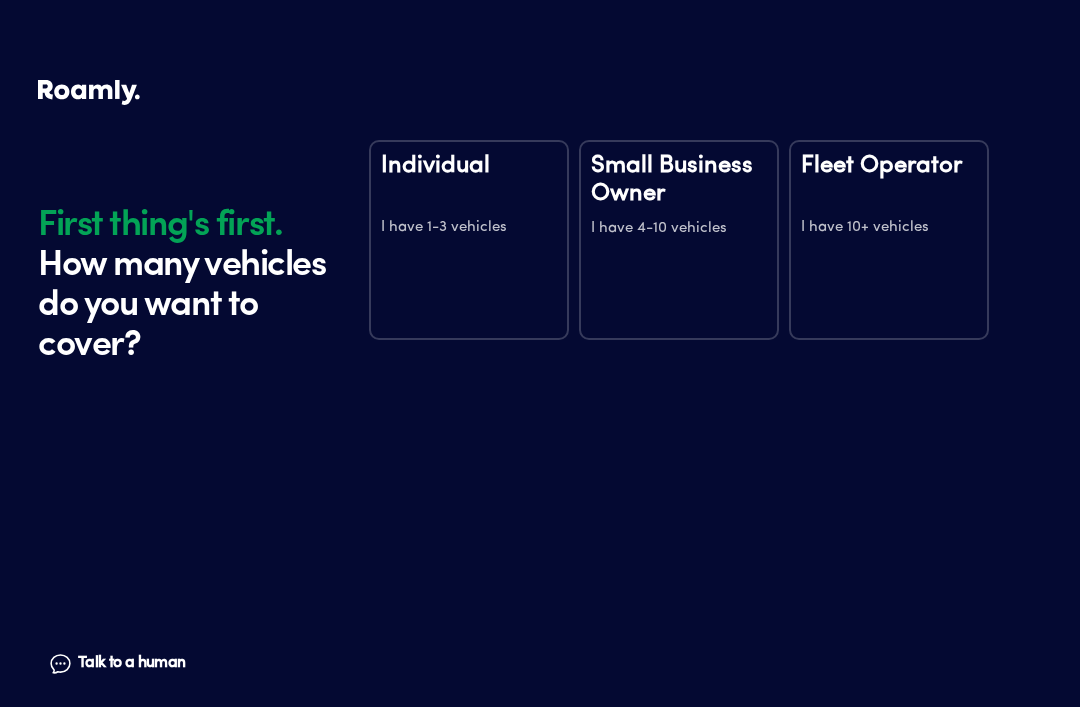 scroll, scrollTop: 0, scrollLeft: 0, axis: both 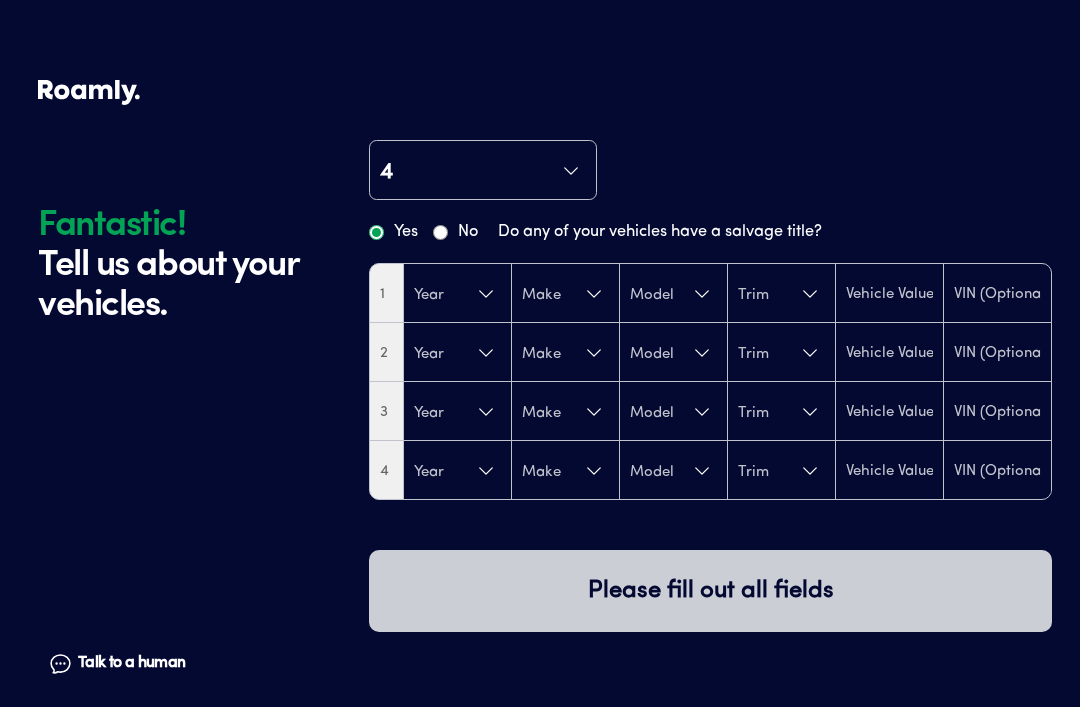 click on "4" at bounding box center [483, 171] 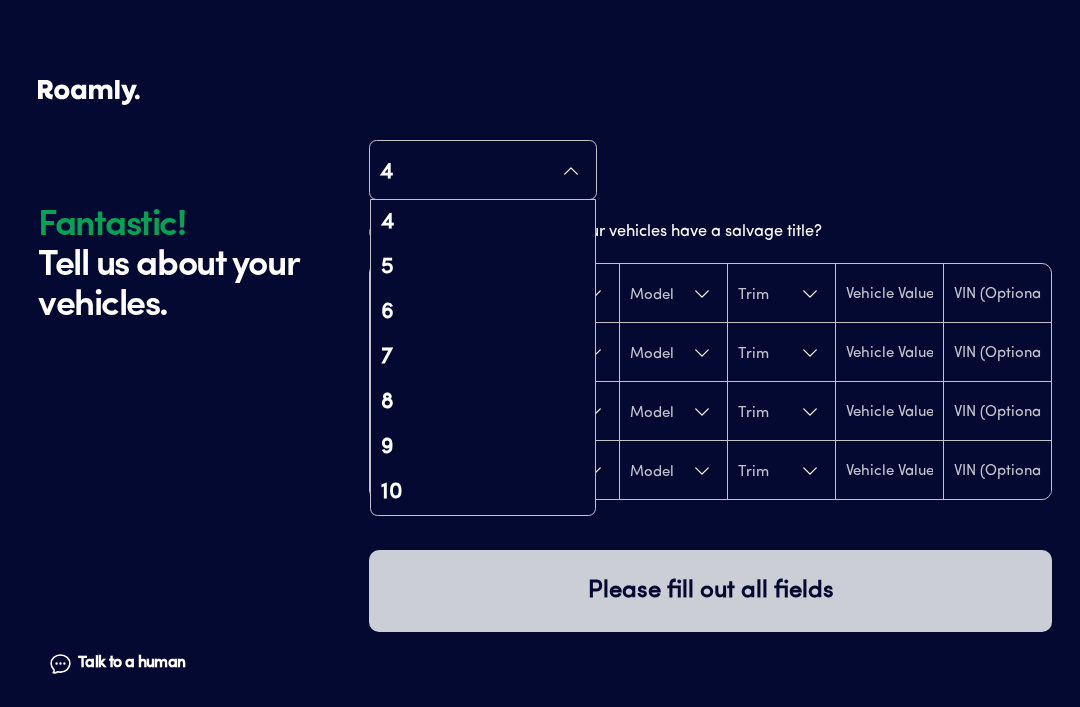 click on "4" at bounding box center [483, 171] 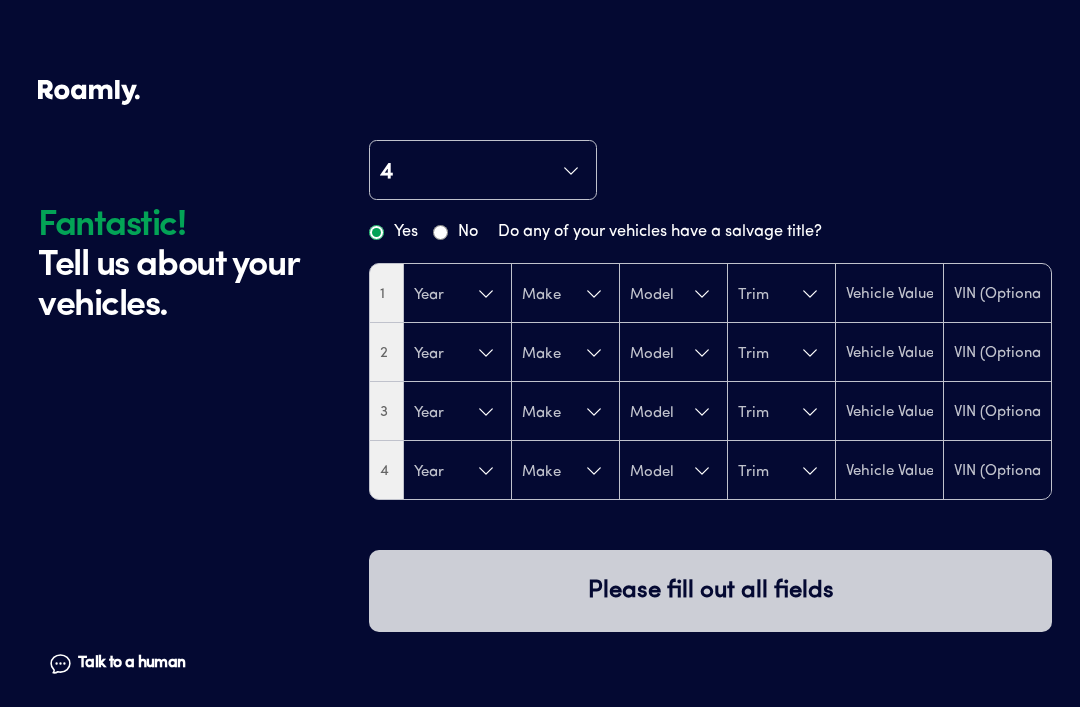 click on "Year" at bounding box center (457, 294) 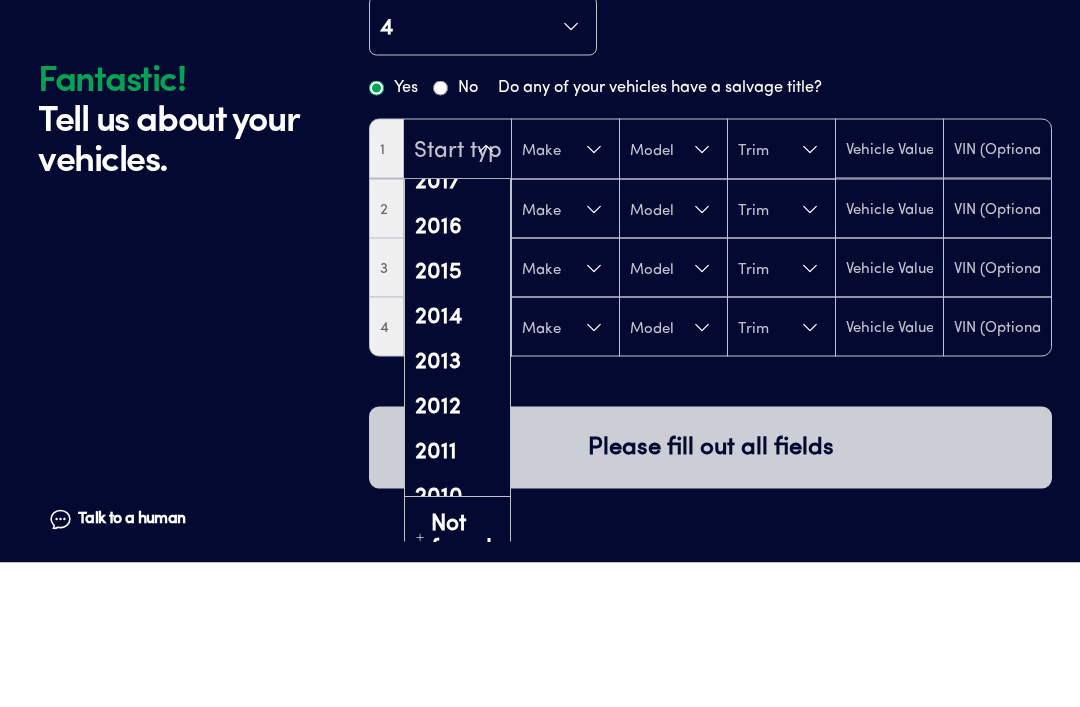 scroll, scrollTop: 476, scrollLeft: 0, axis: vertical 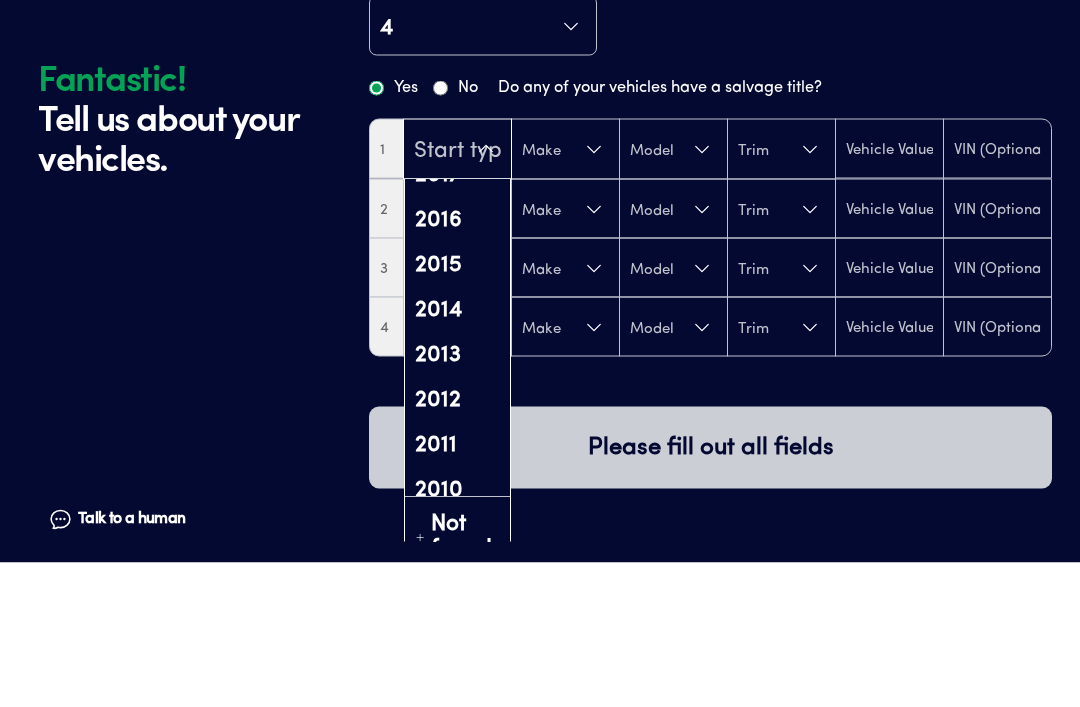 click on "2016" at bounding box center (457, 365) 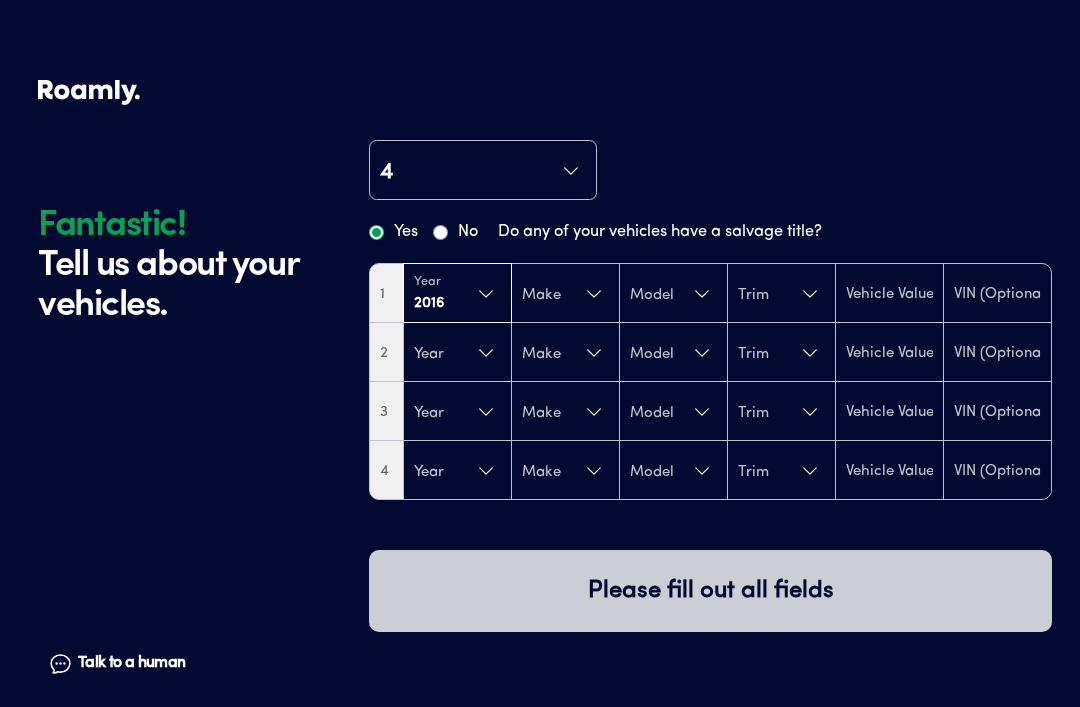 click on "Make" at bounding box center (565, 294) 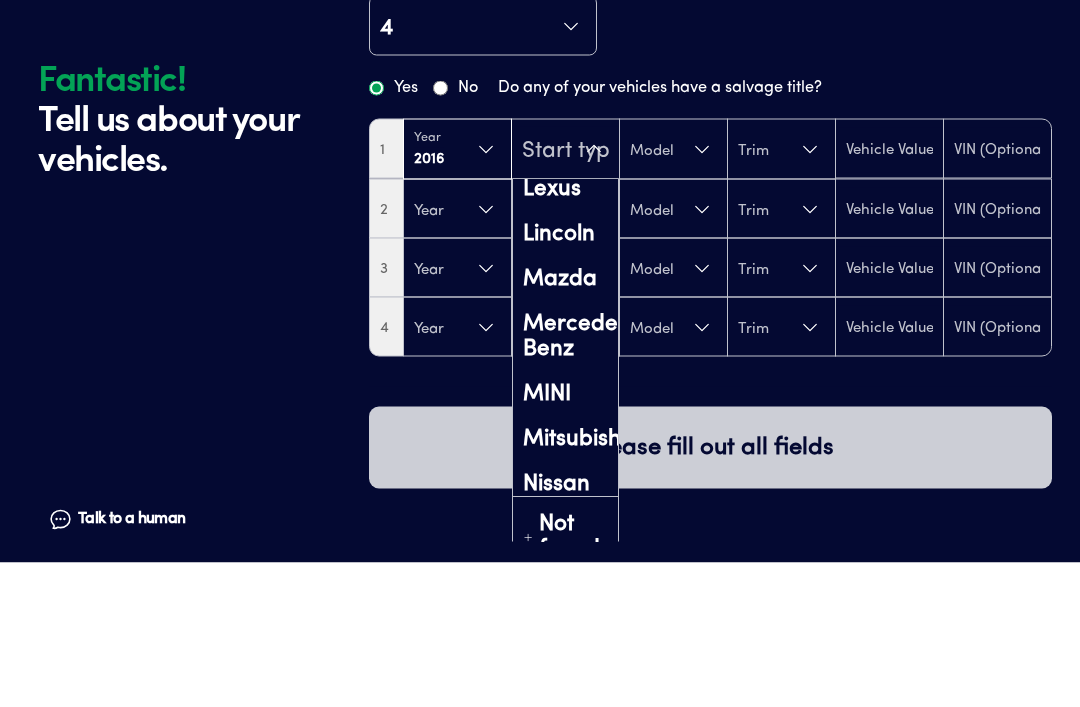 scroll, scrollTop: 1014, scrollLeft: 0, axis: vertical 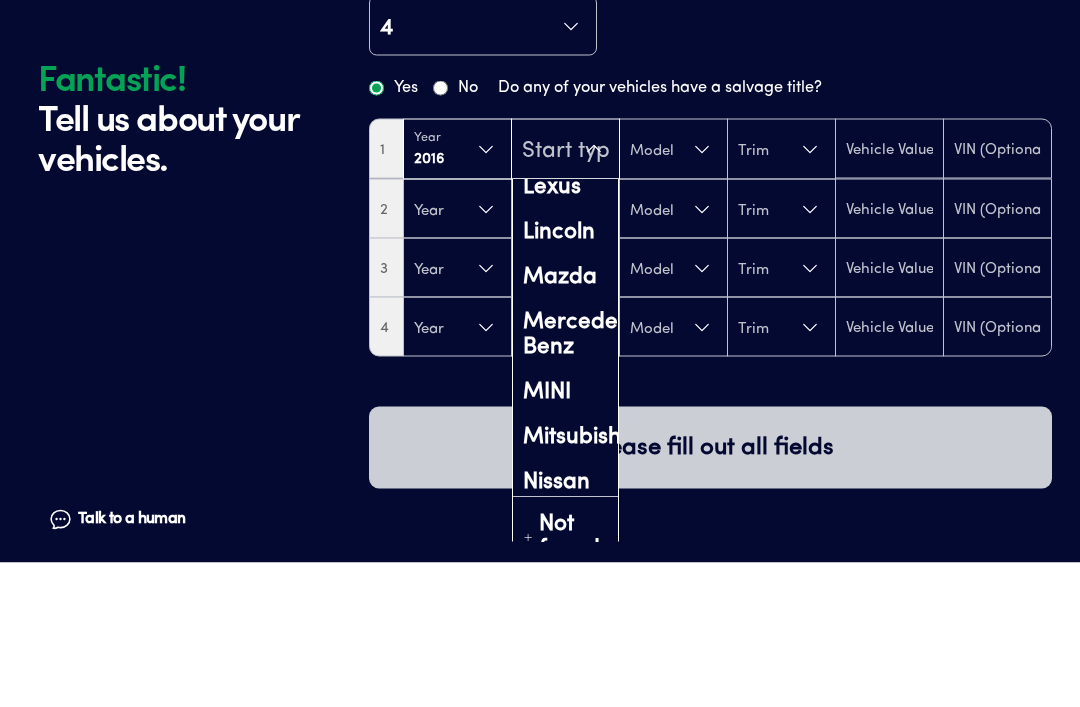 click on "Lincoln" at bounding box center [565, 377] 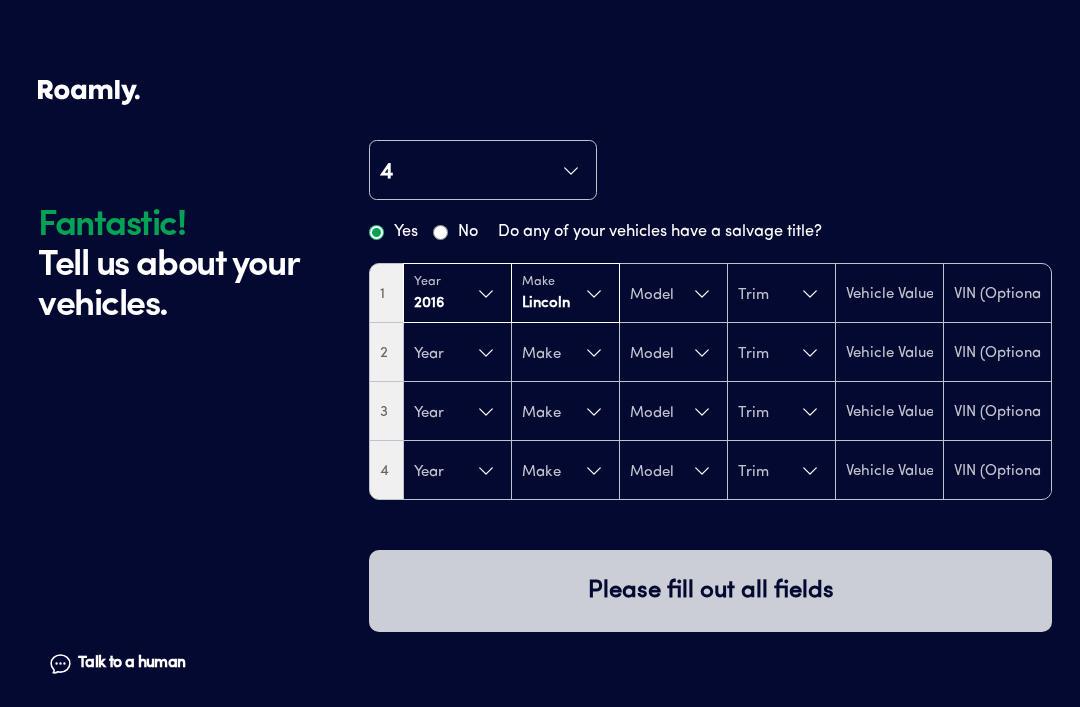 click on "Model" at bounding box center (673, 294) 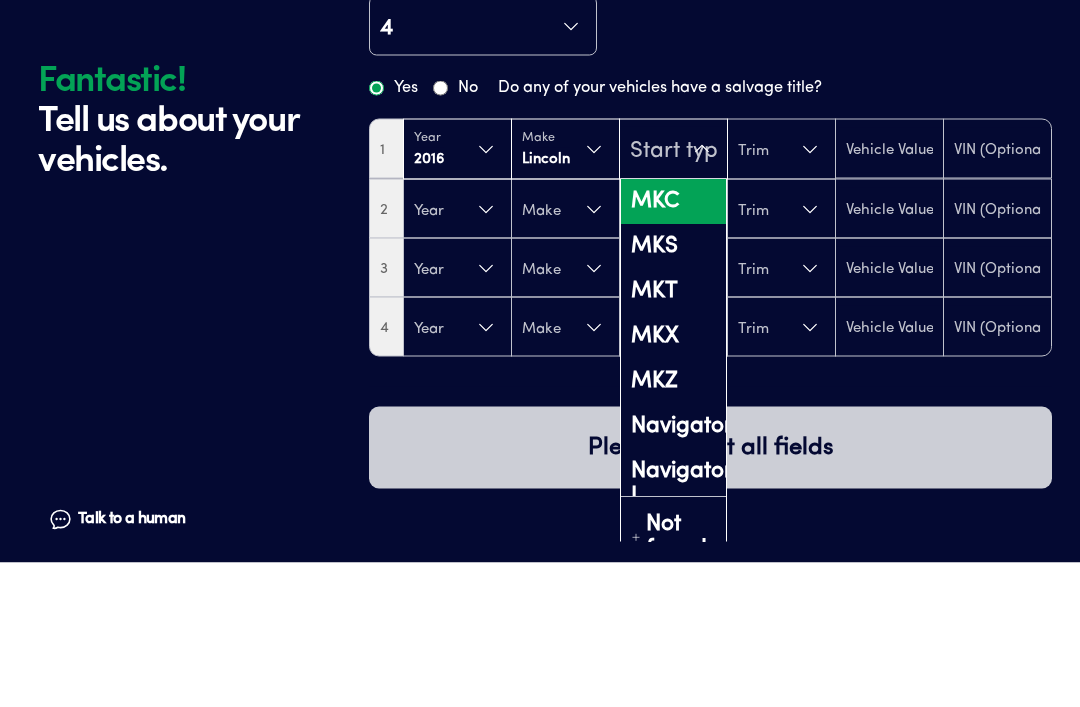 click on "MKC" at bounding box center [673, 346] 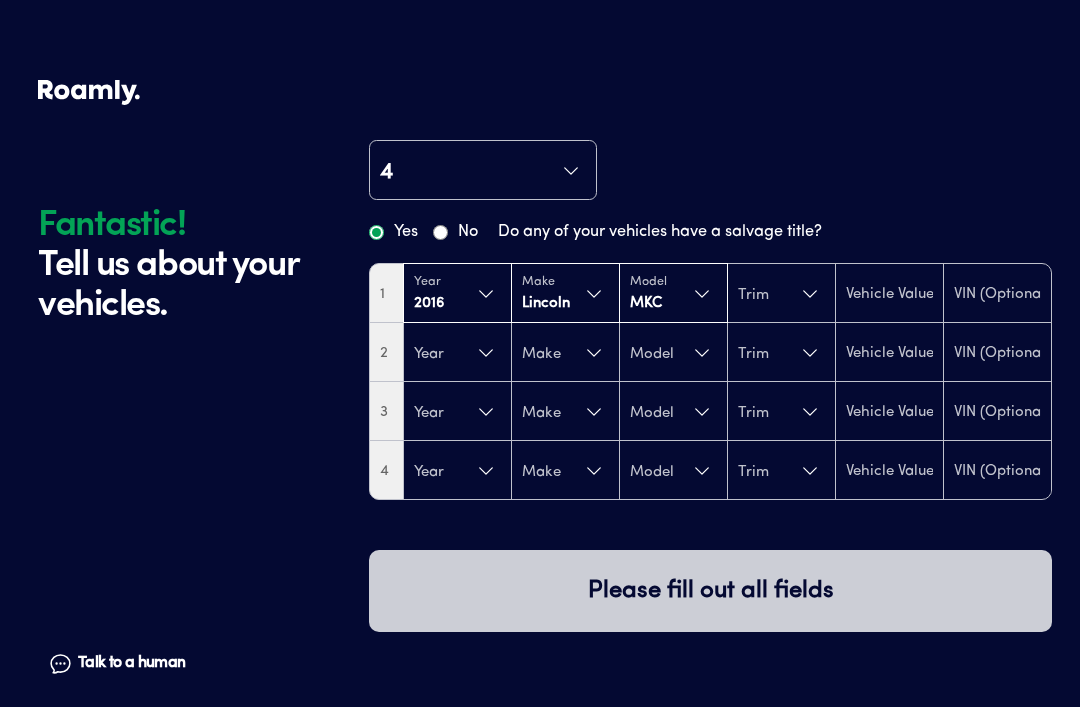 click on "Trim" at bounding box center (781, 294) 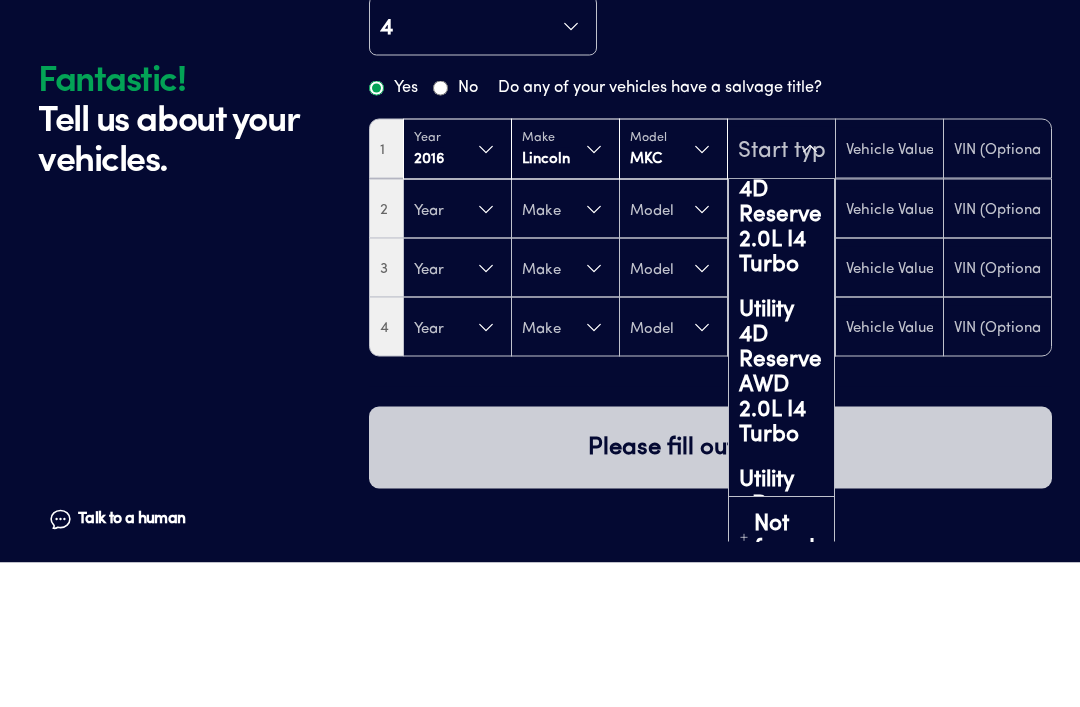 scroll, scrollTop: 911, scrollLeft: 0, axis: vertical 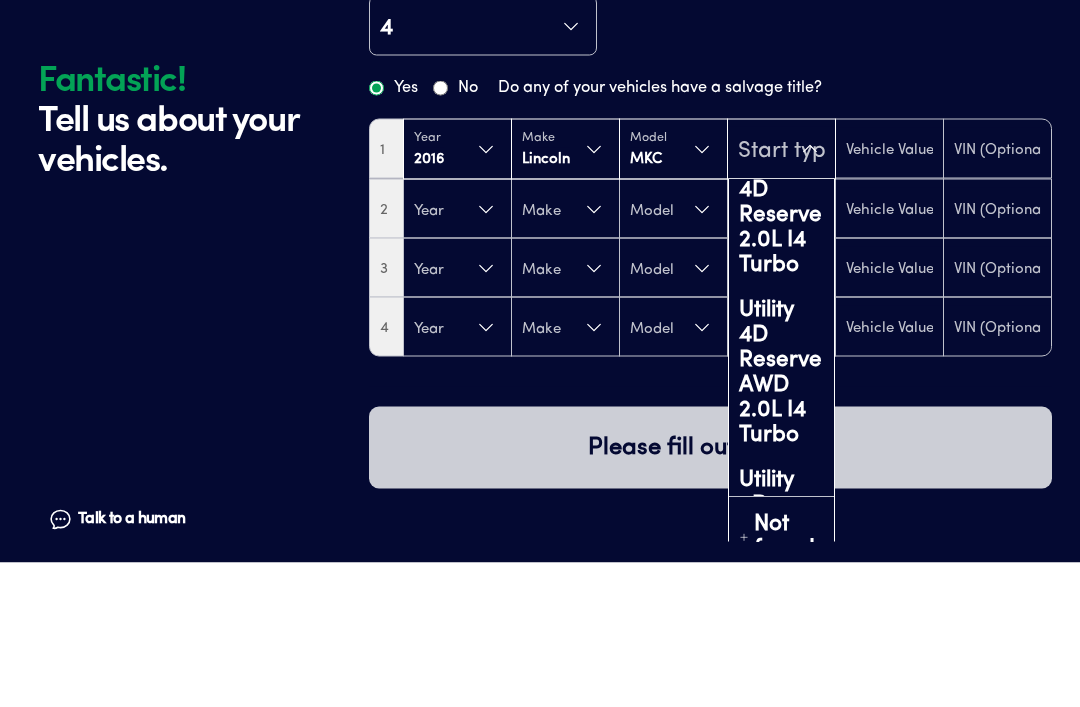click on "Utility 4D Reserve 2.0L I4 Turbo" at bounding box center [781, 360] 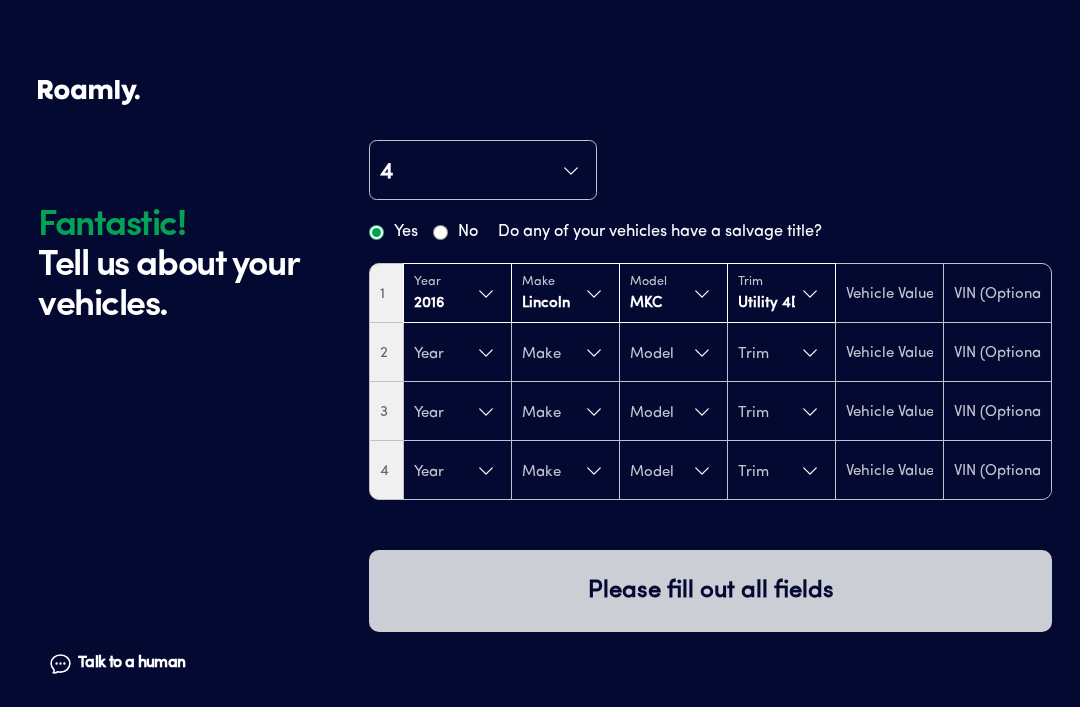 type on "10875" 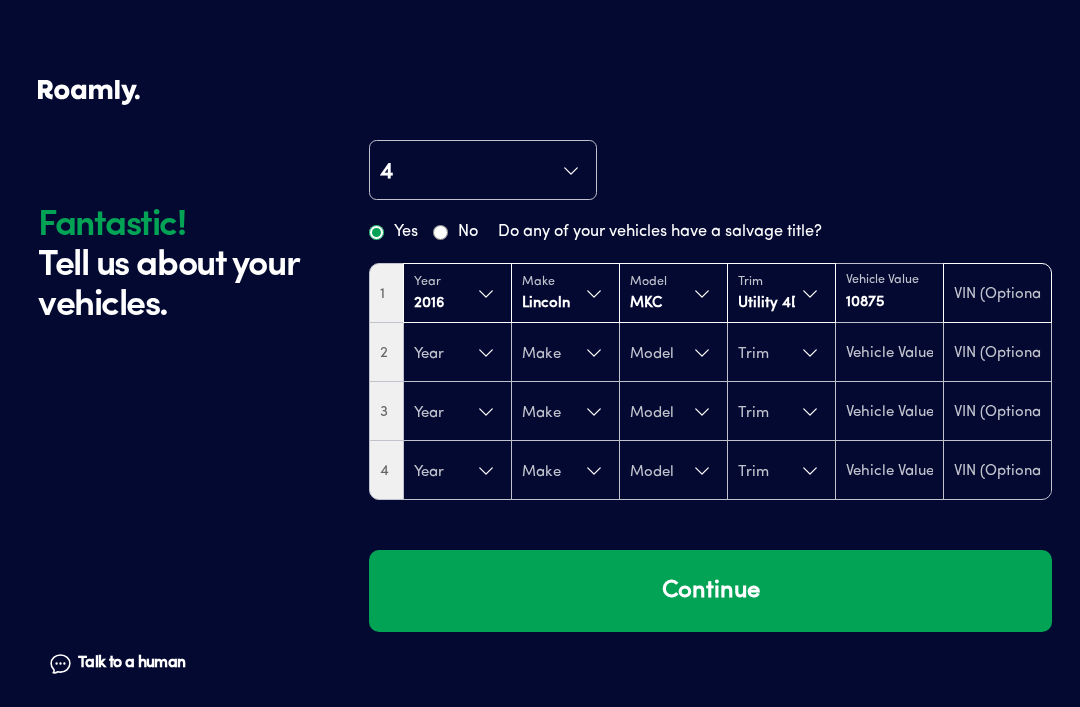 click at bounding box center [997, 295] 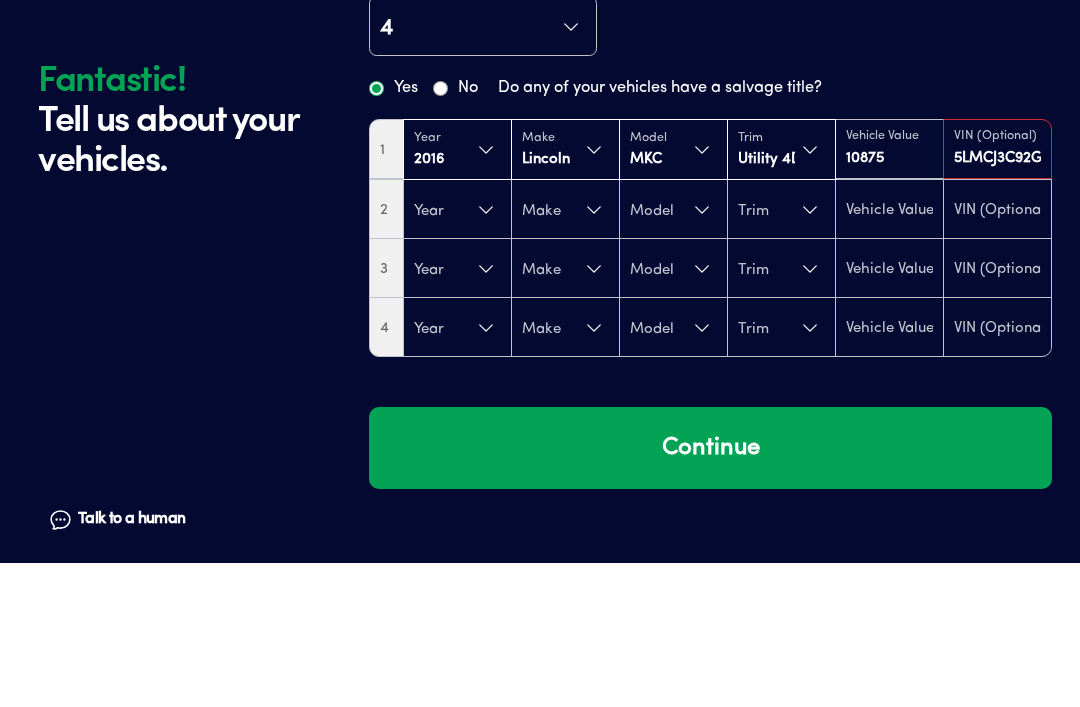 type on "[US_VEHICLE_IDENTIFICATION_NUMBER]" 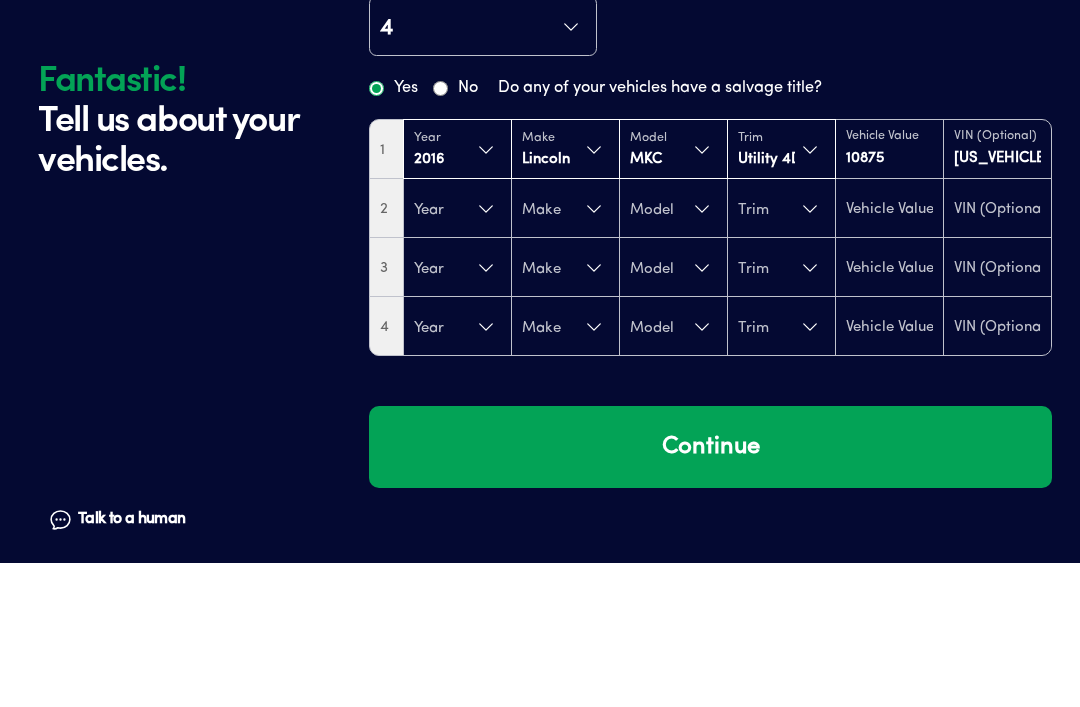 click on "4 Yes No Do any of your vehicles have a salvage title? 1 Year [DATE] Make Lincoln Model MKC Trim Utility 4D Reserve 2.0L I4 Turbo Vehicle Value 10875 VIN (Optional) [US_VEHICLE_IDENTIFICATION_NUMBER] 2 Year Make Model Trim 3 Year Make Model Trim 4 Year Make Model Trim" at bounding box center [710, 335] 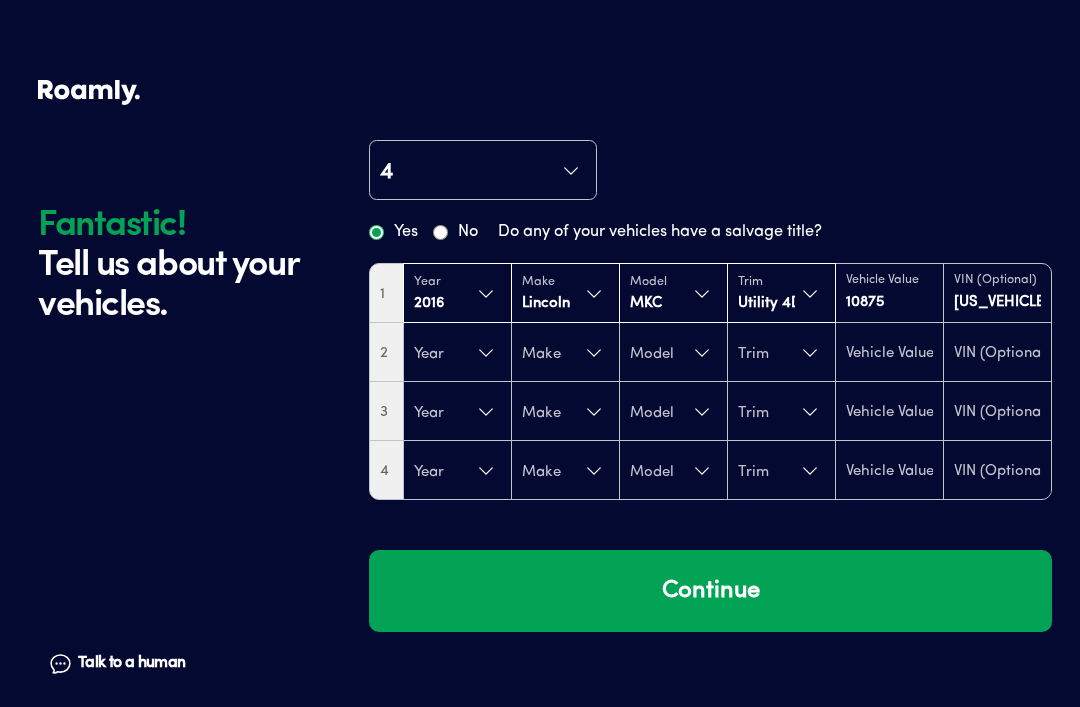click on "Continue" at bounding box center (710, 591) 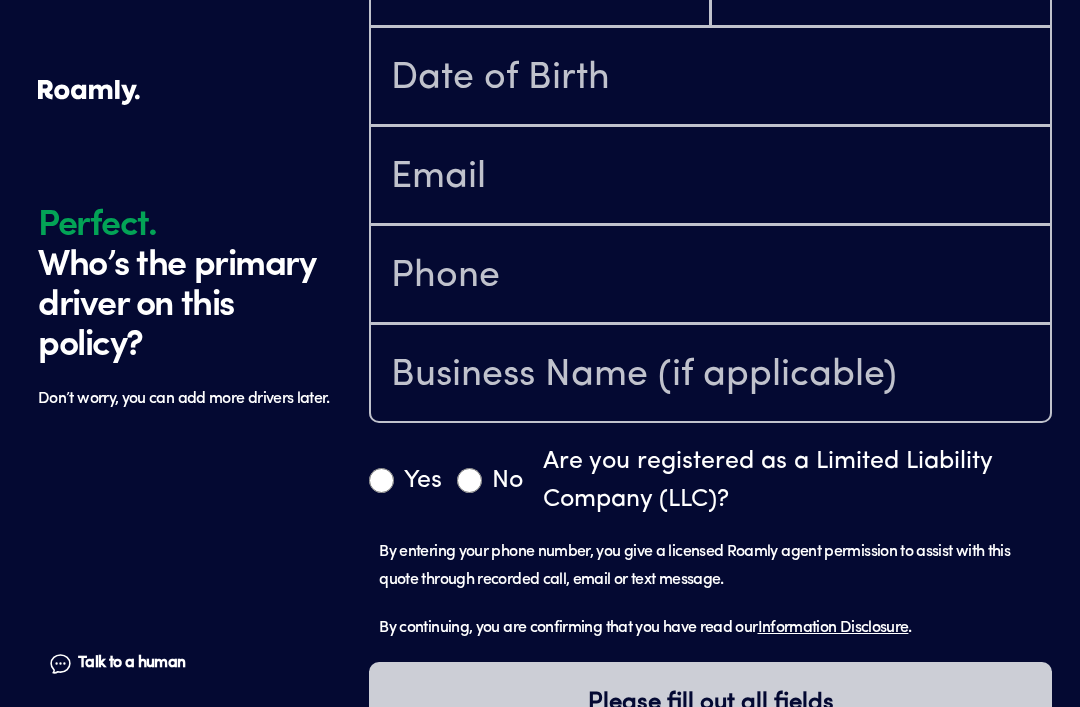 scroll, scrollTop: 848, scrollLeft: 0, axis: vertical 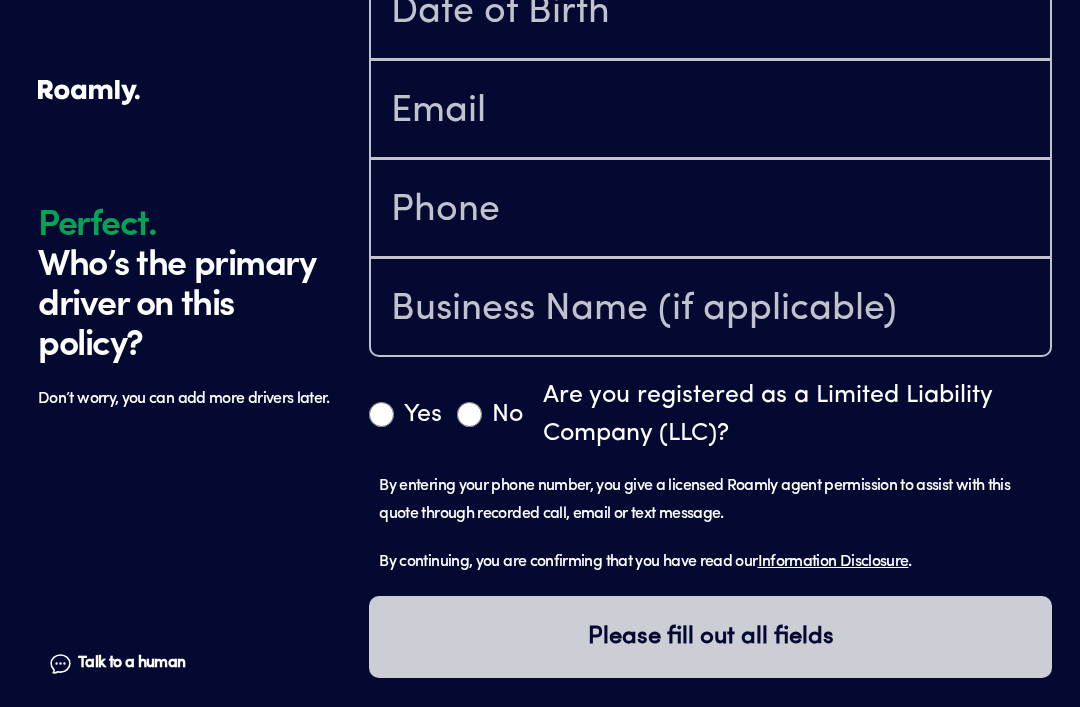 click on "Yes" at bounding box center [381, 414] 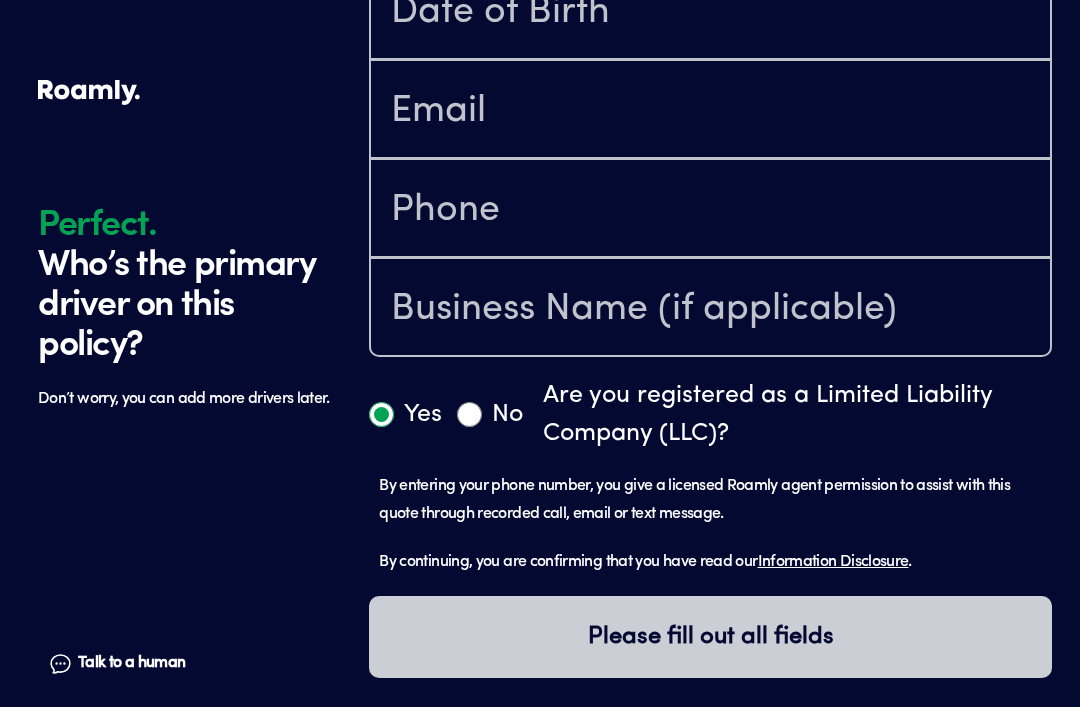radio on "true" 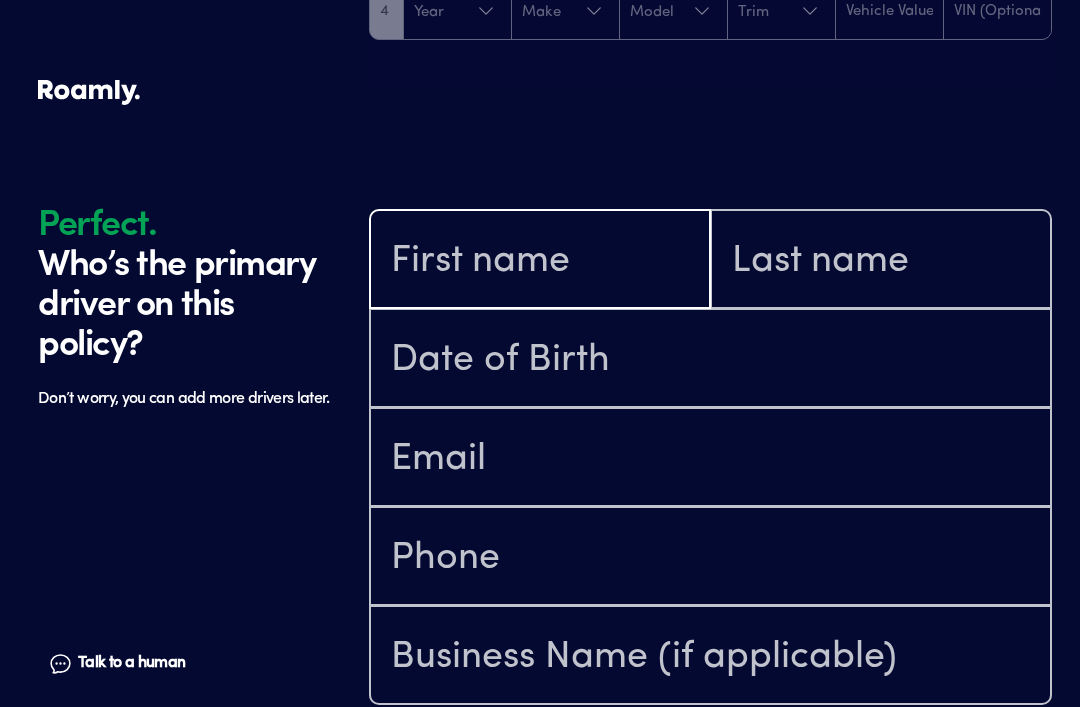 click at bounding box center (540, 261) 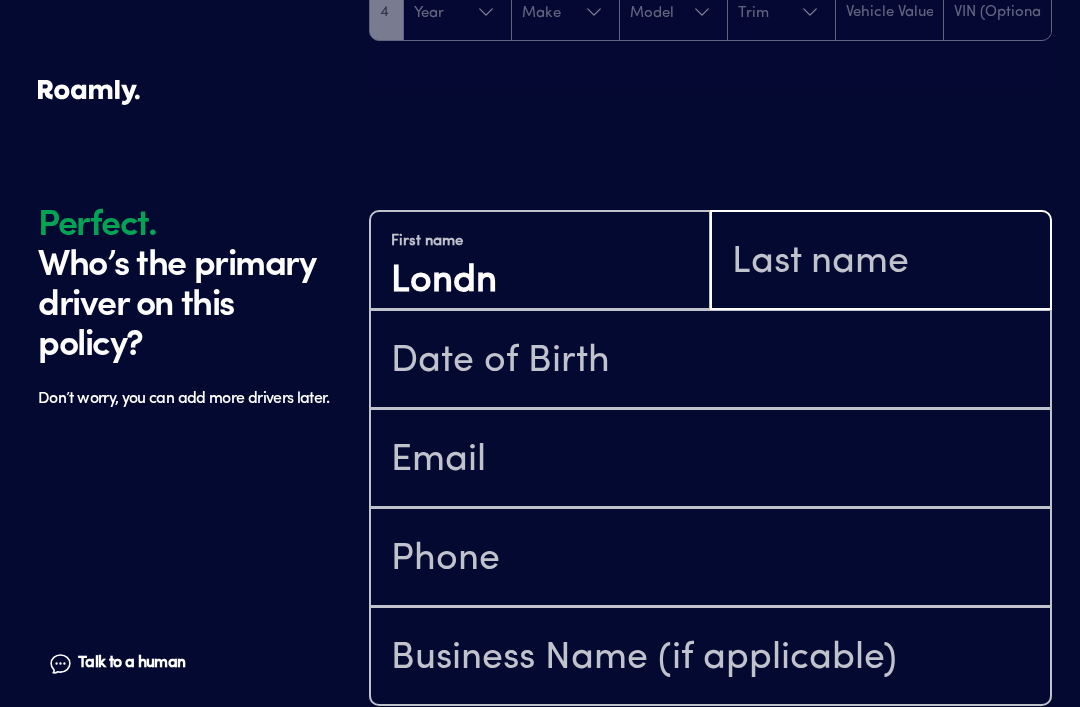 click at bounding box center (881, 262) 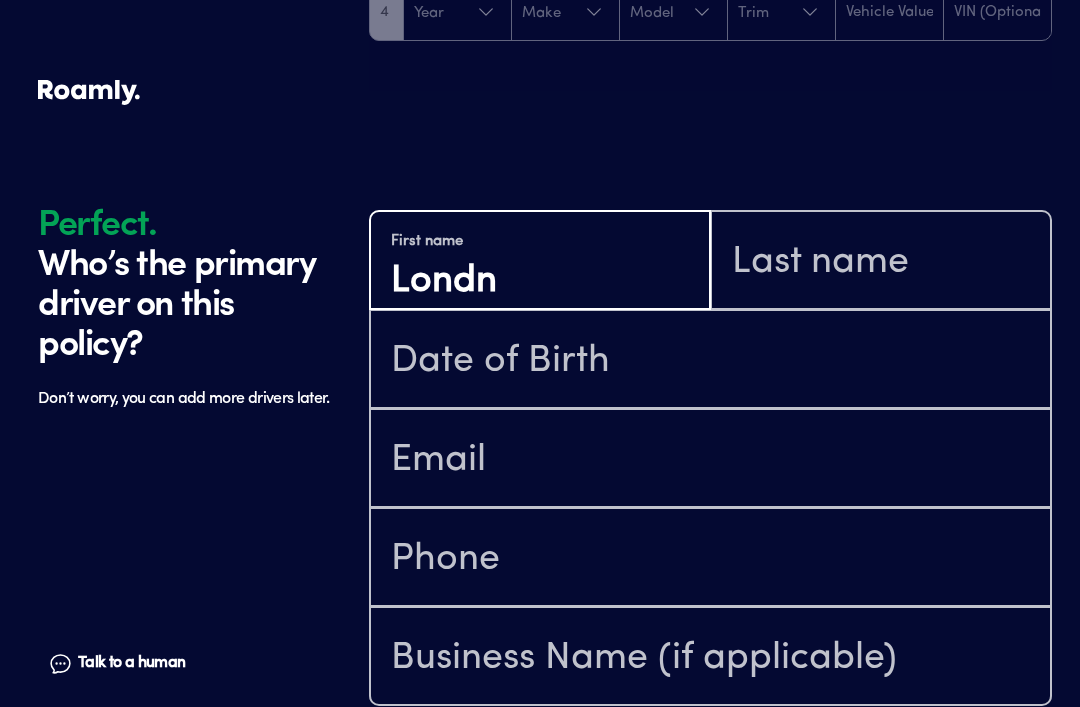 click on "Londn" at bounding box center (540, 282) 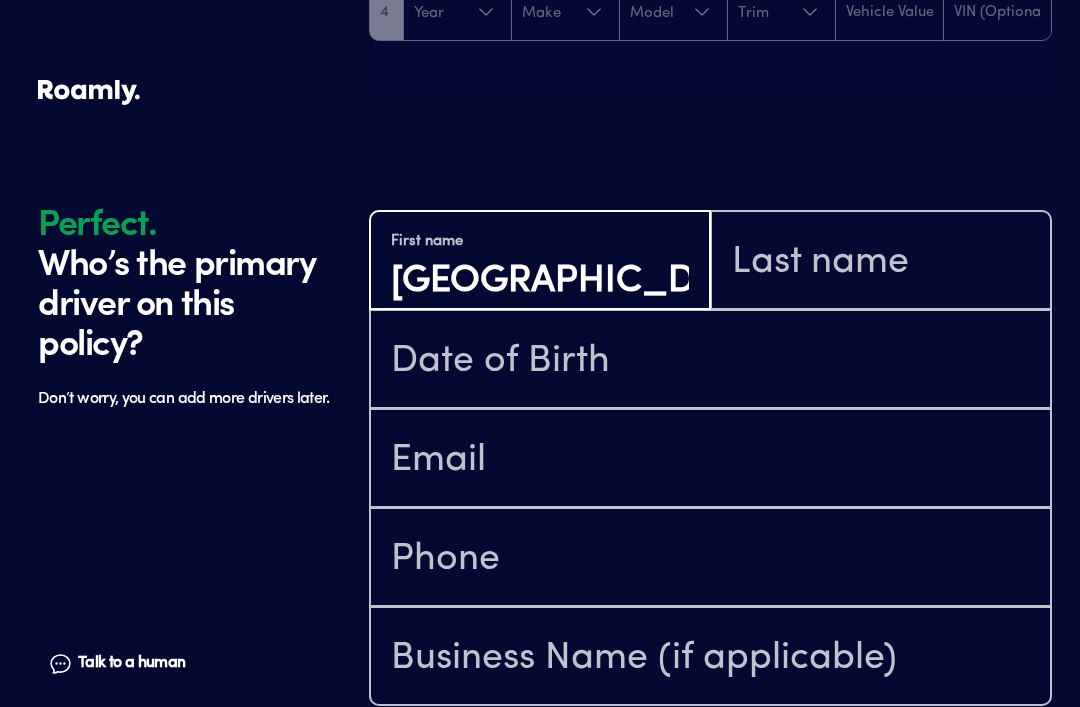 type on "[GEOGRAPHIC_DATA]" 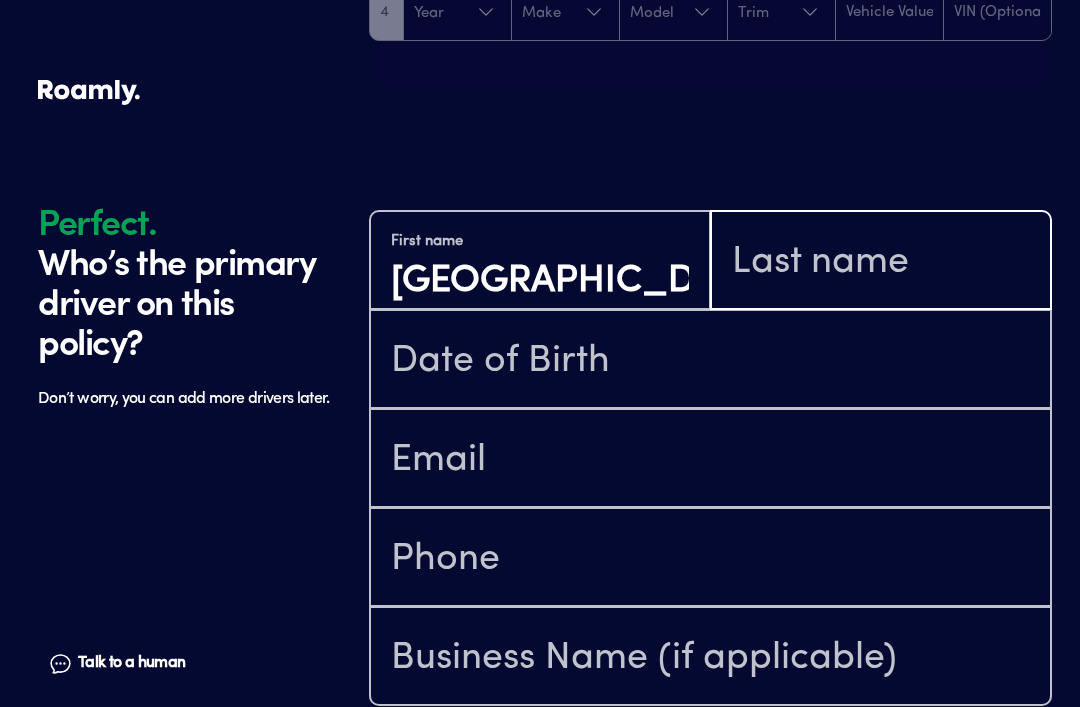 click at bounding box center [881, 262] 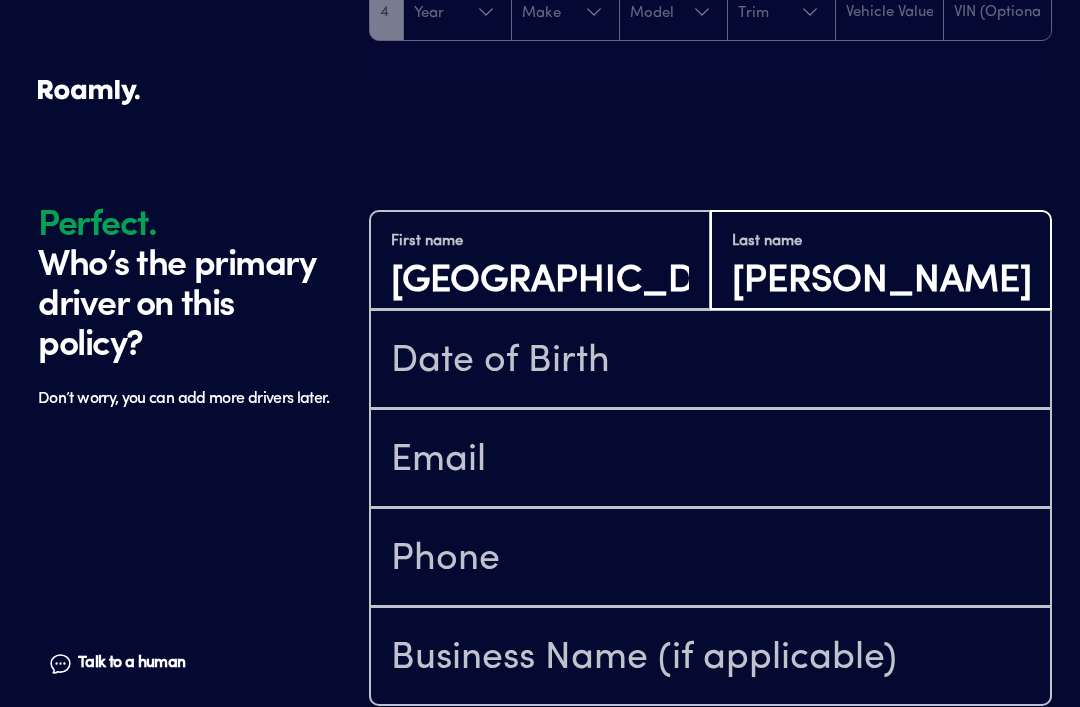 type on "[PERSON_NAME]" 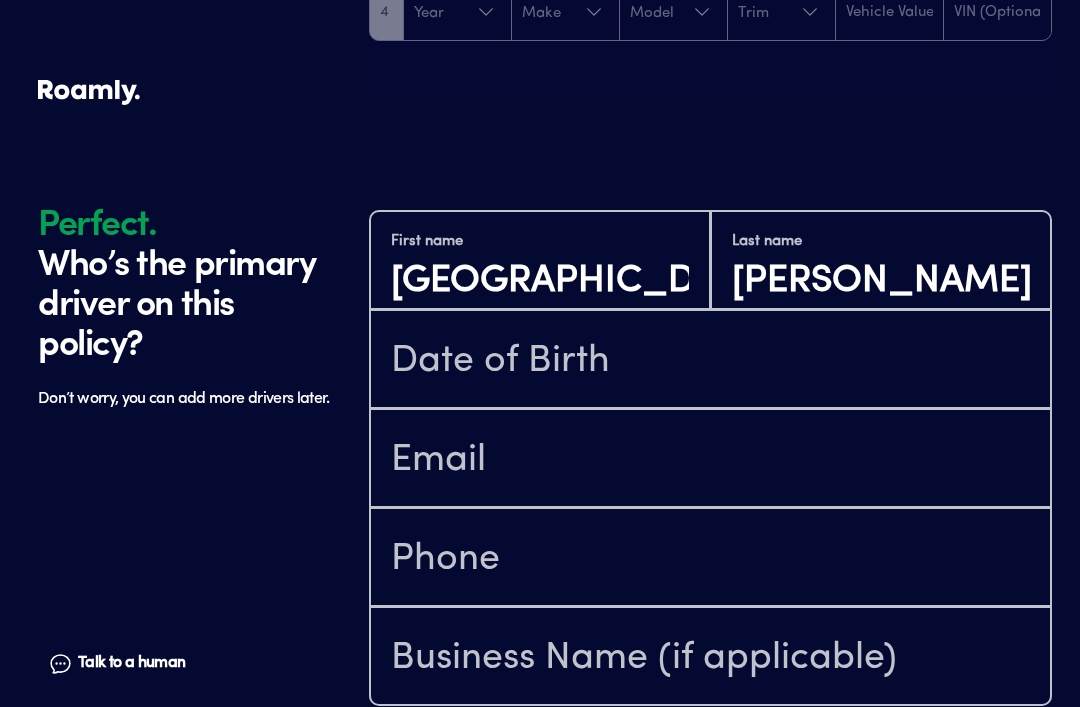 click on "First name London Last name [PERSON_NAME] Yes No Are you registered as a Limited Liability Company (LLC)? Yes No I certify that my limited liability company (LLC), is currently active and in good standing with the appropriate governing body. By entering your phone number, you give a licensed Roamly agent permission to assist with this quote through recorded call, email or text message. By continuing, you are confirming that you have read our  Information Disclosure . Please fill out all fields" at bounding box center [710, 644] 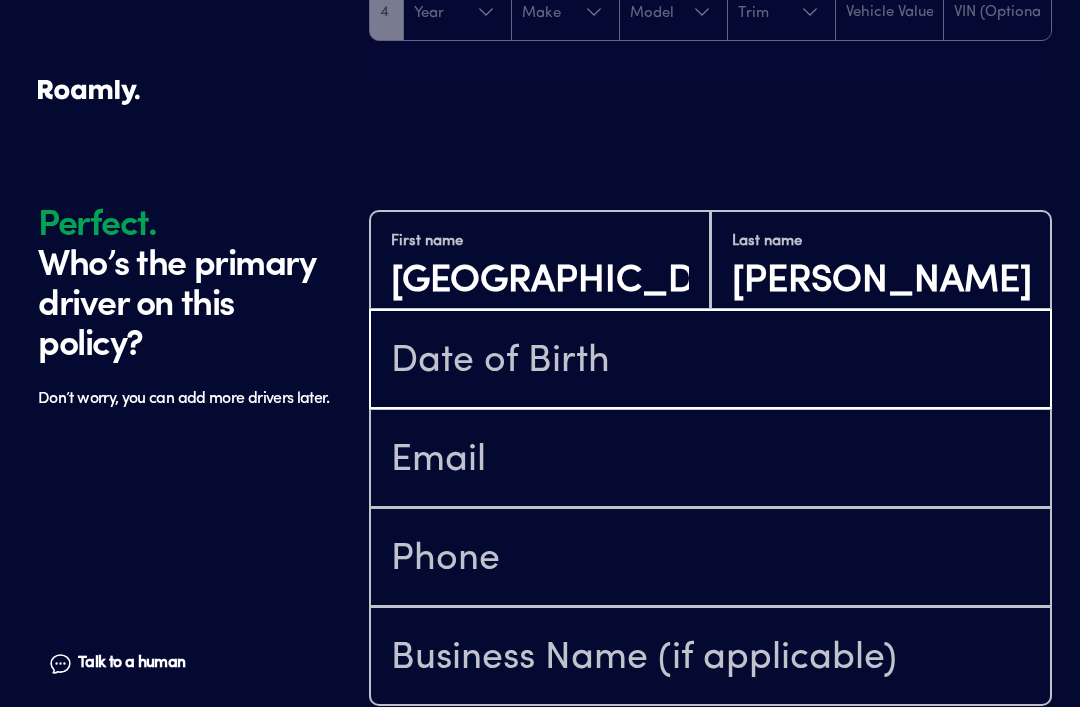 click at bounding box center (710, 361) 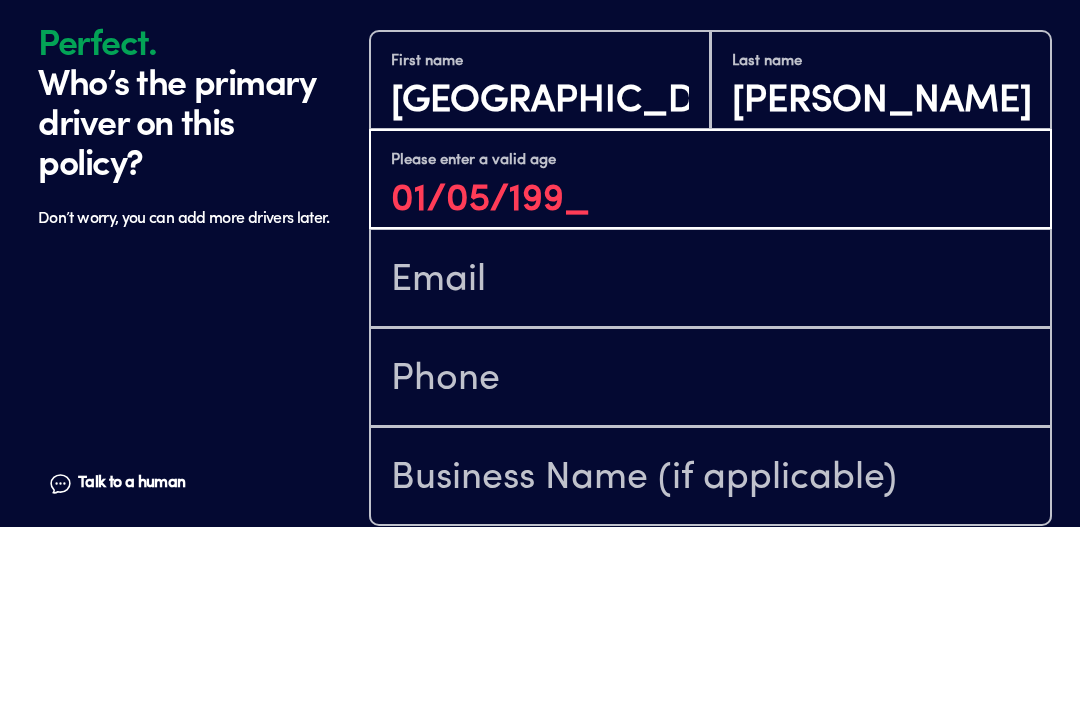 type on "[DATE]" 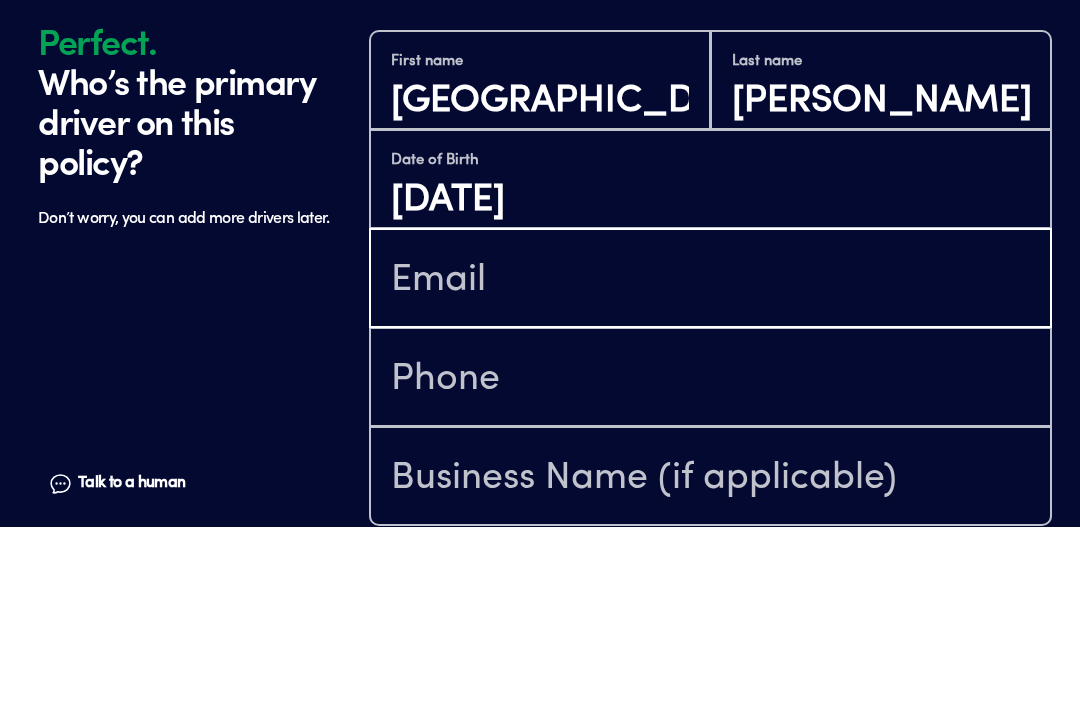 click at bounding box center [710, 460] 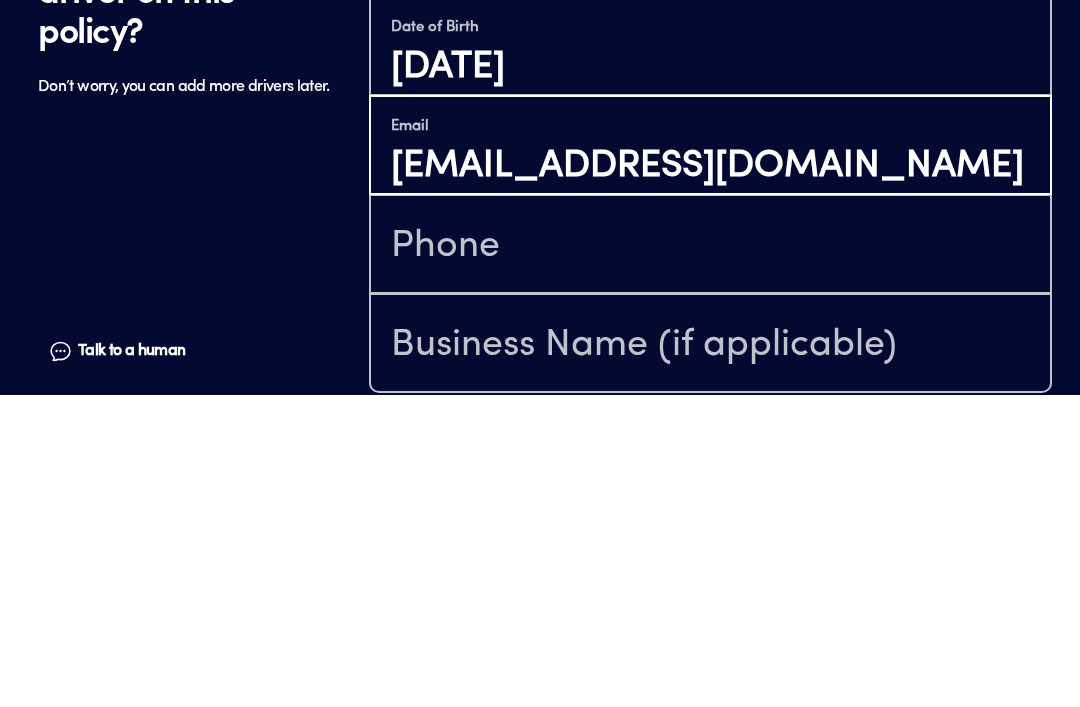 type on "[EMAIL_ADDRESS][DOMAIN_NAME]" 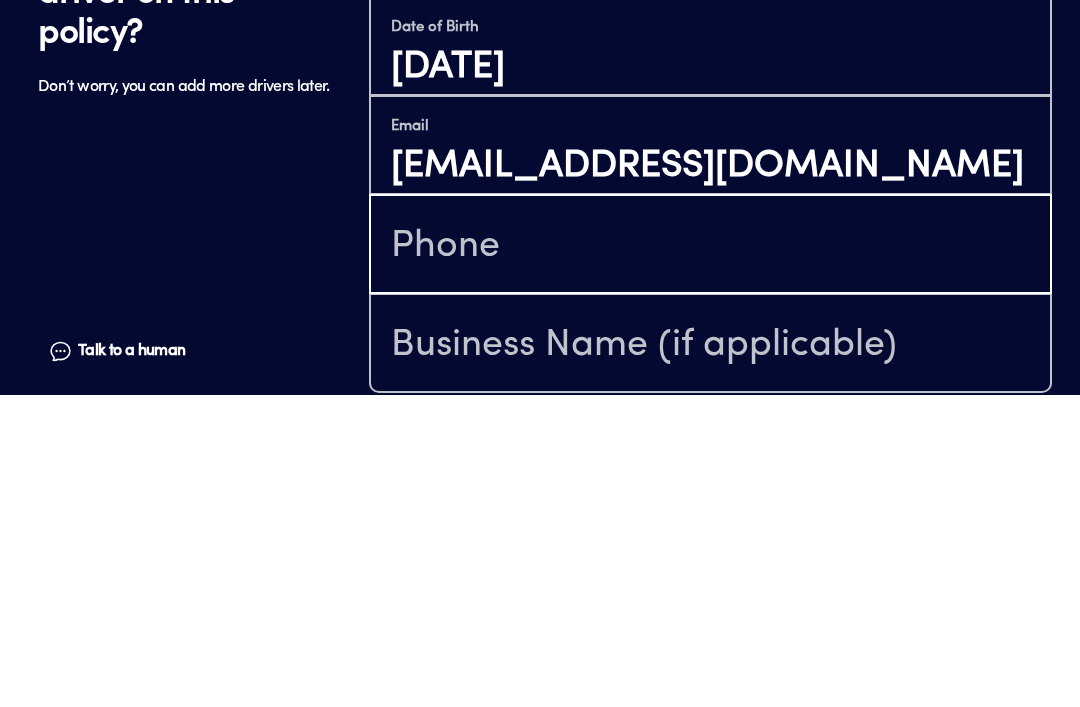 click at bounding box center (710, 559) 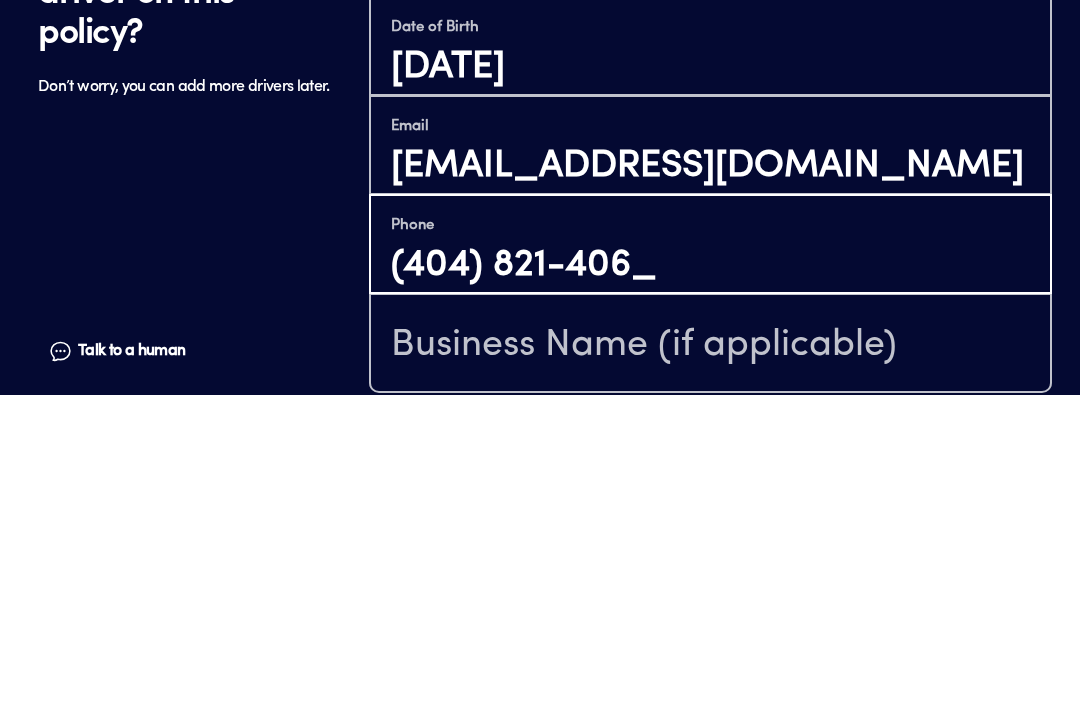 type on "[PHONE_NUMBER]" 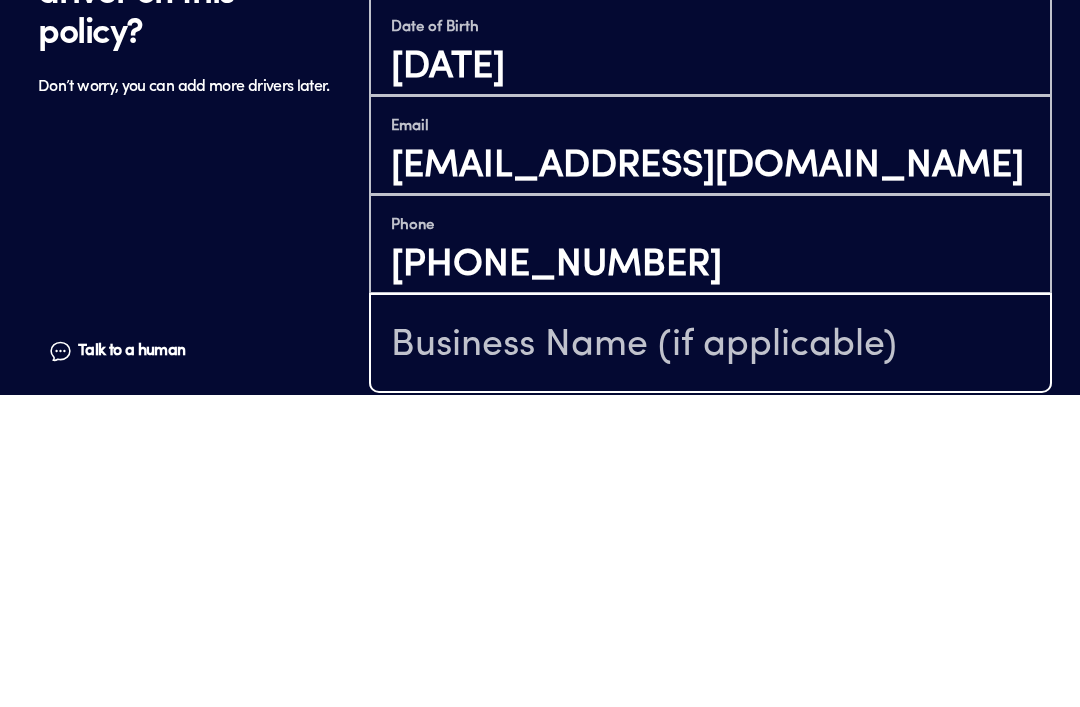 click at bounding box center (710, 658) 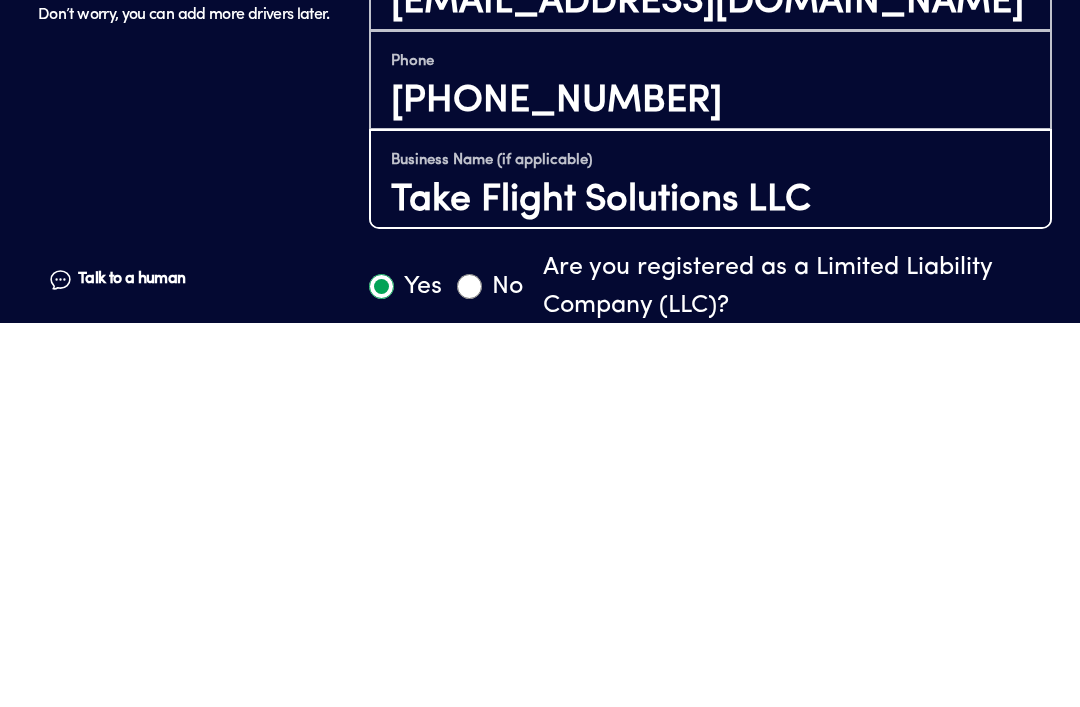 type on "Take Flight Solutions LLC" 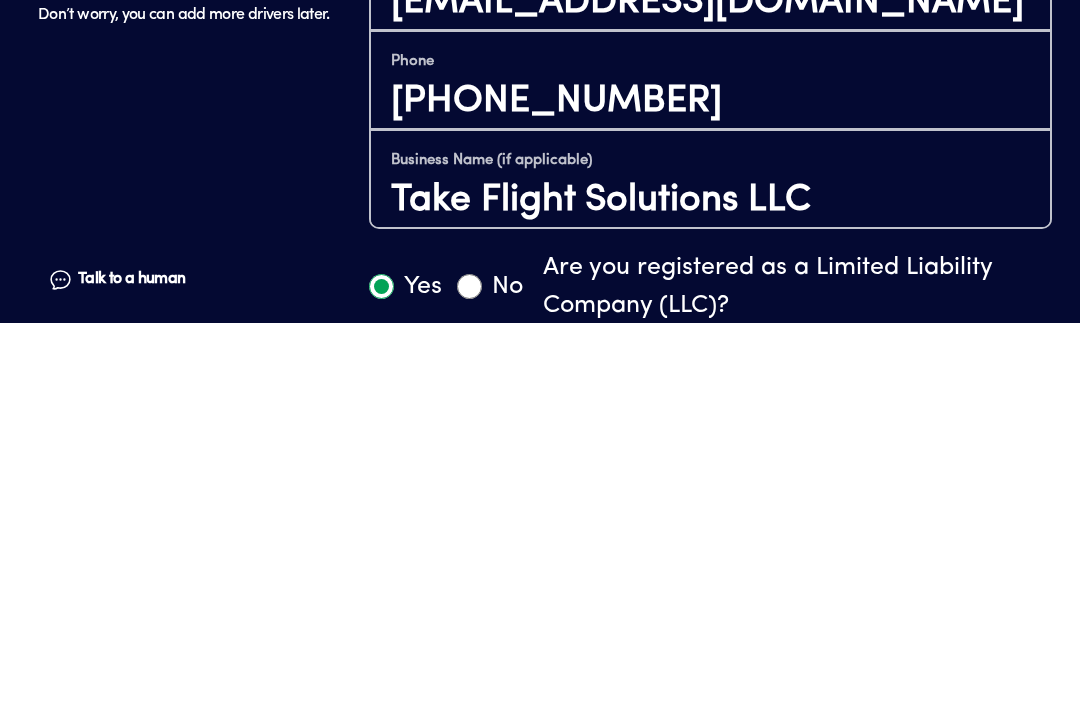 click on "Are you registered as a Limited Liability Company (LLC)?" at bounding box center (797, 670) 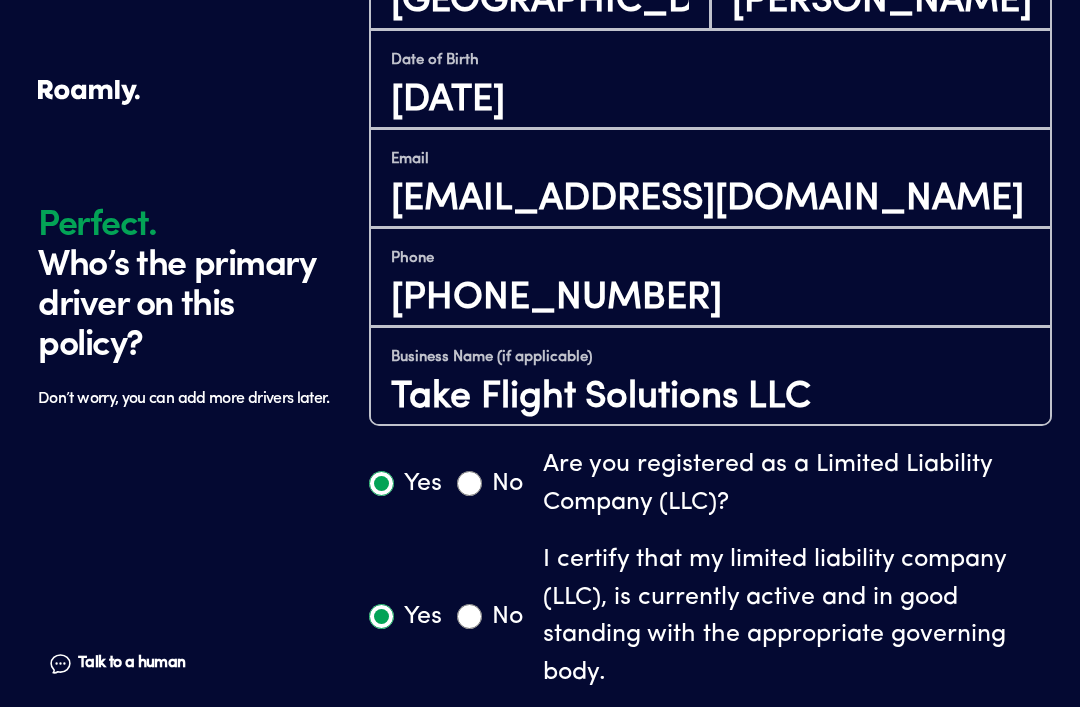 scroll, scrollTop: 952, scrollLeft: 0, axis: vertical 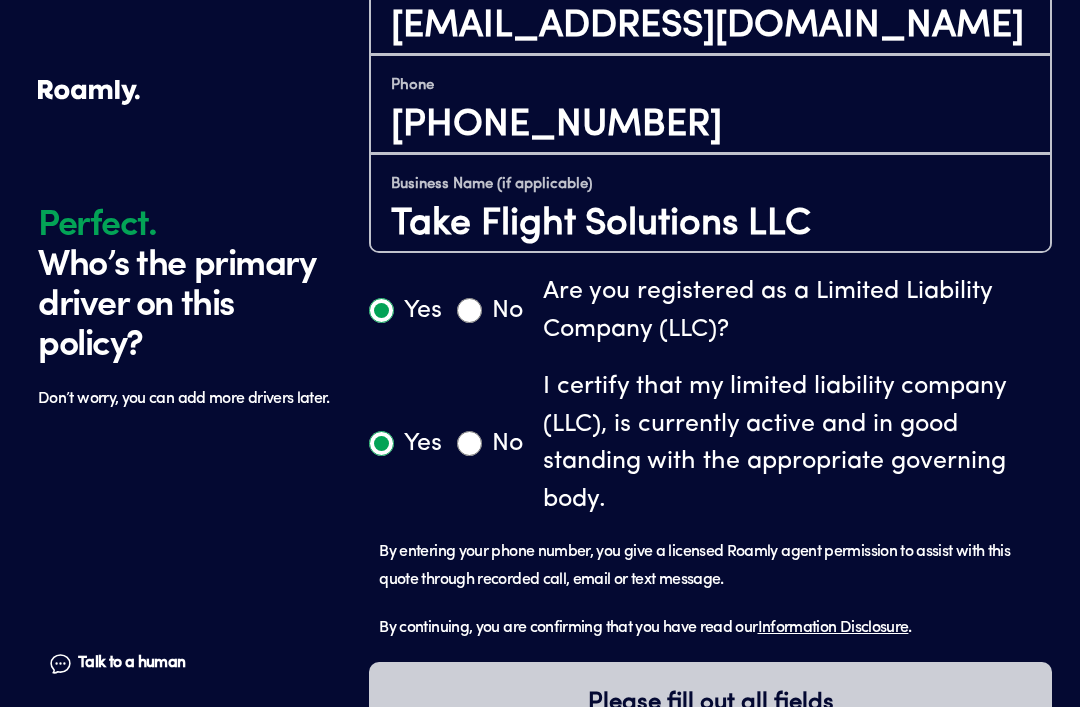 click on "Yes" at bounding box center (381, 443) 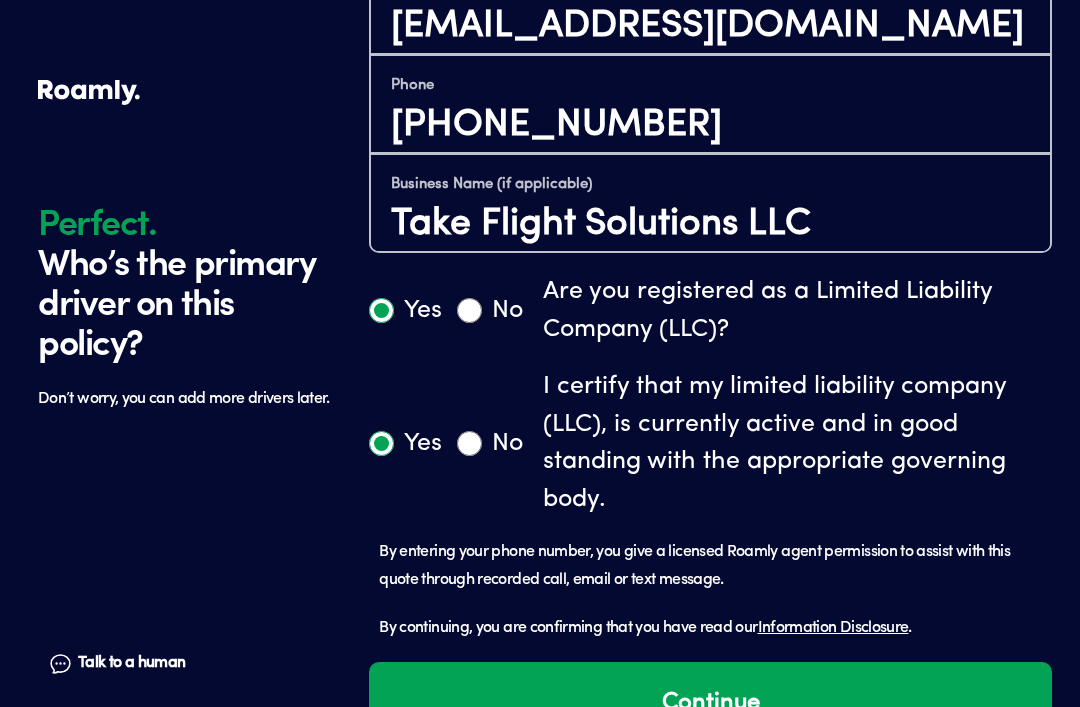 click on "Continue" at bounding box center [710, 703] 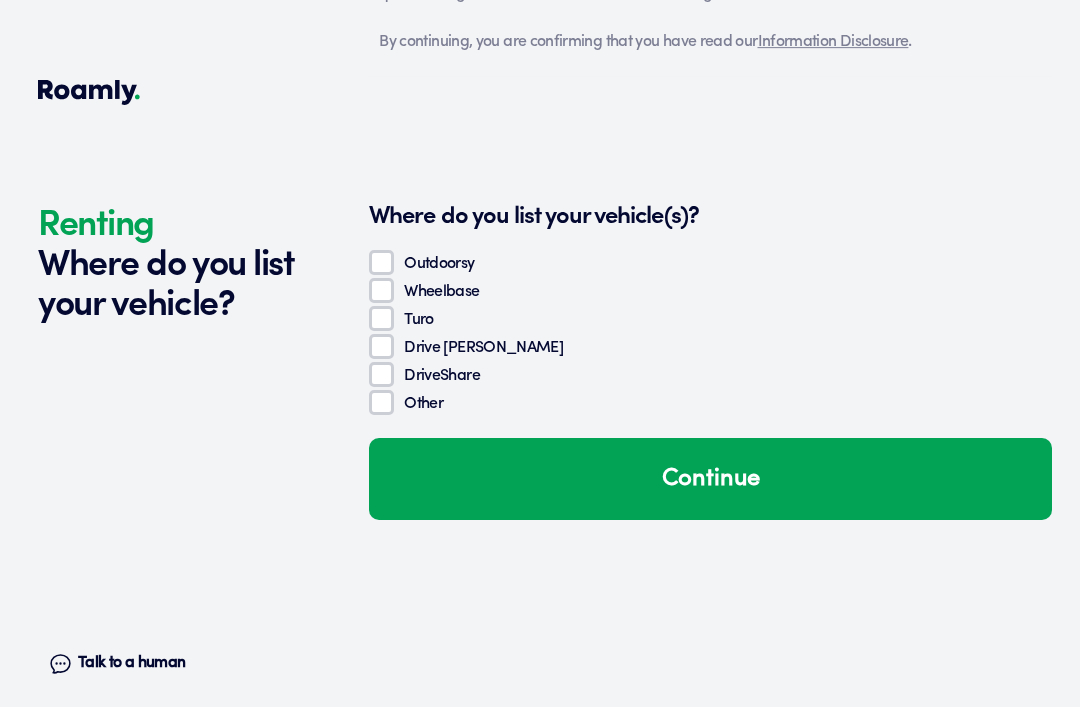 scroll, scrollTop: 1607, scrollLeft: 0, axis: vertical 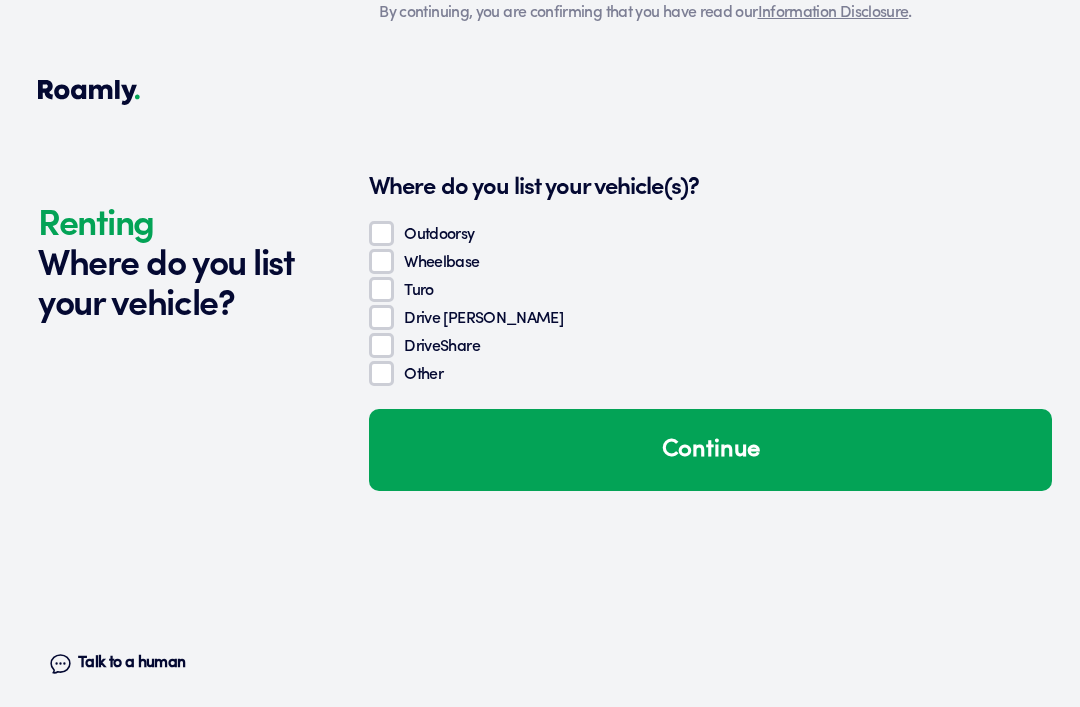 click on "Other" at bounding box center [381, 373] 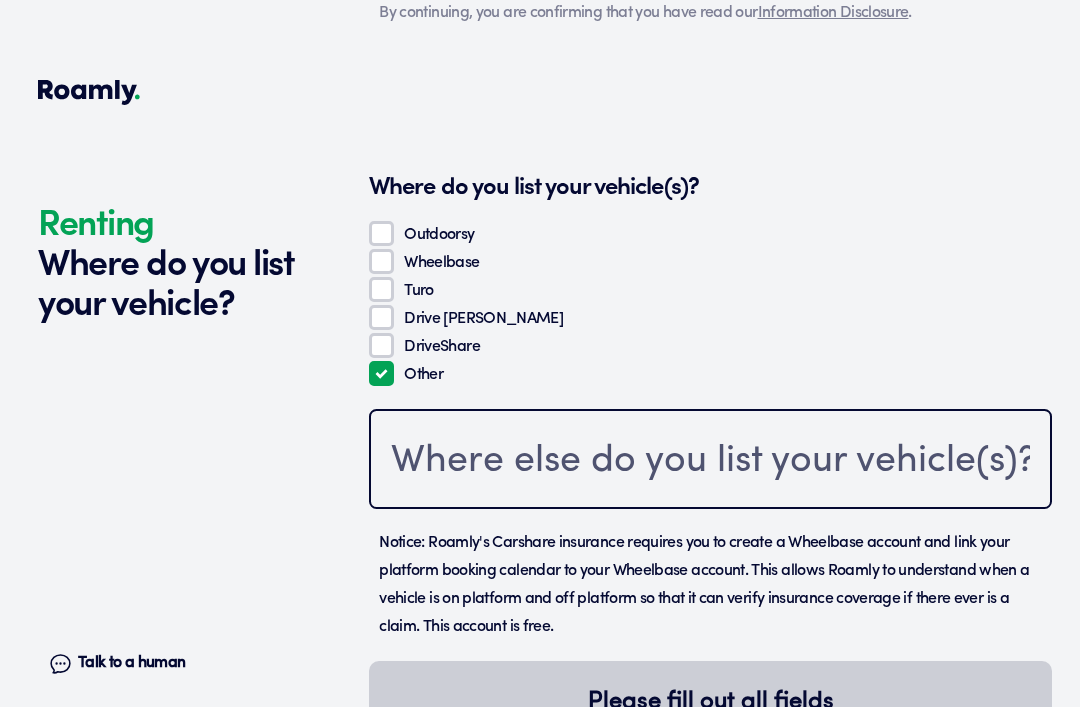click at bounding box center (710, 461) 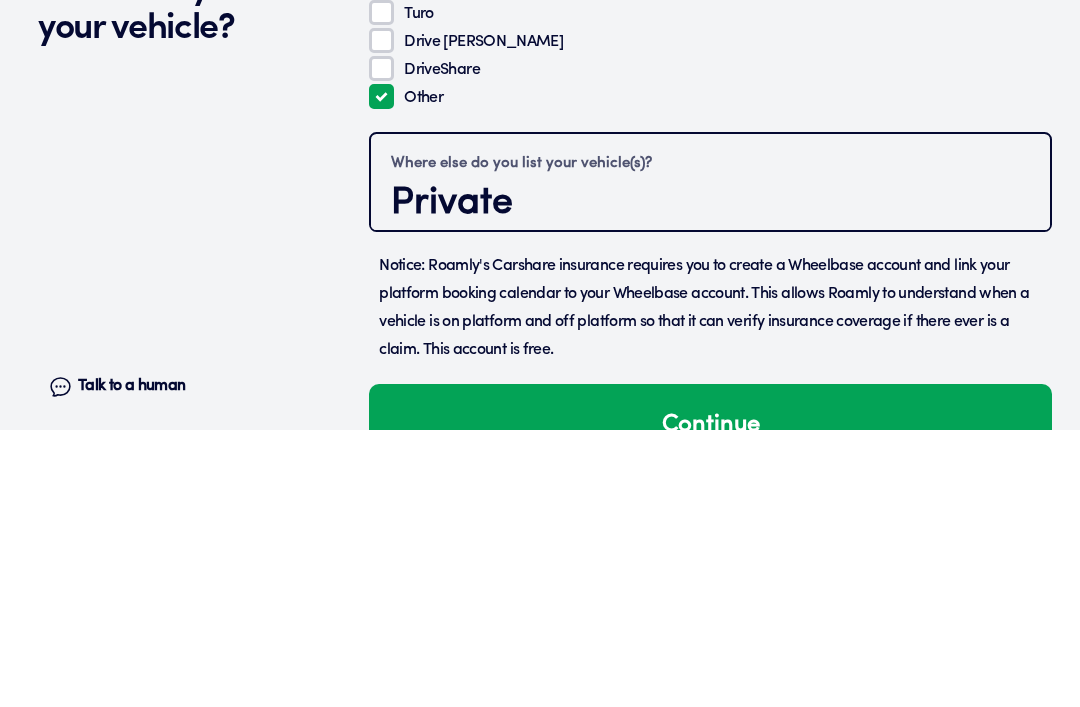 type on "Private" 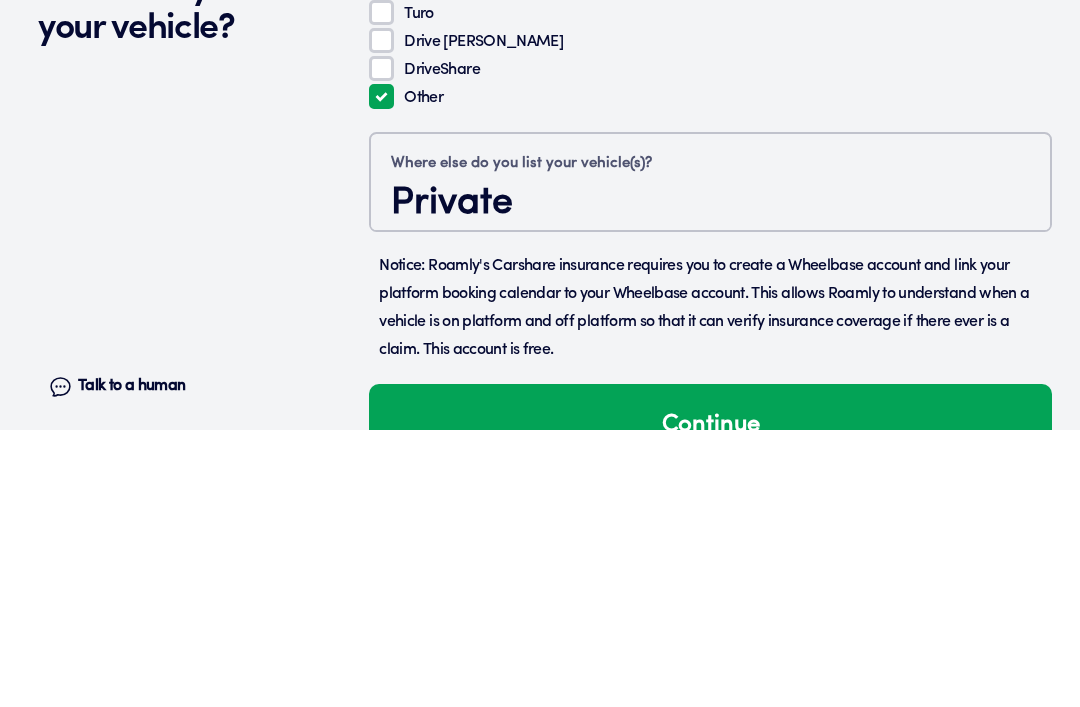 click at bounding box center (175, 511) 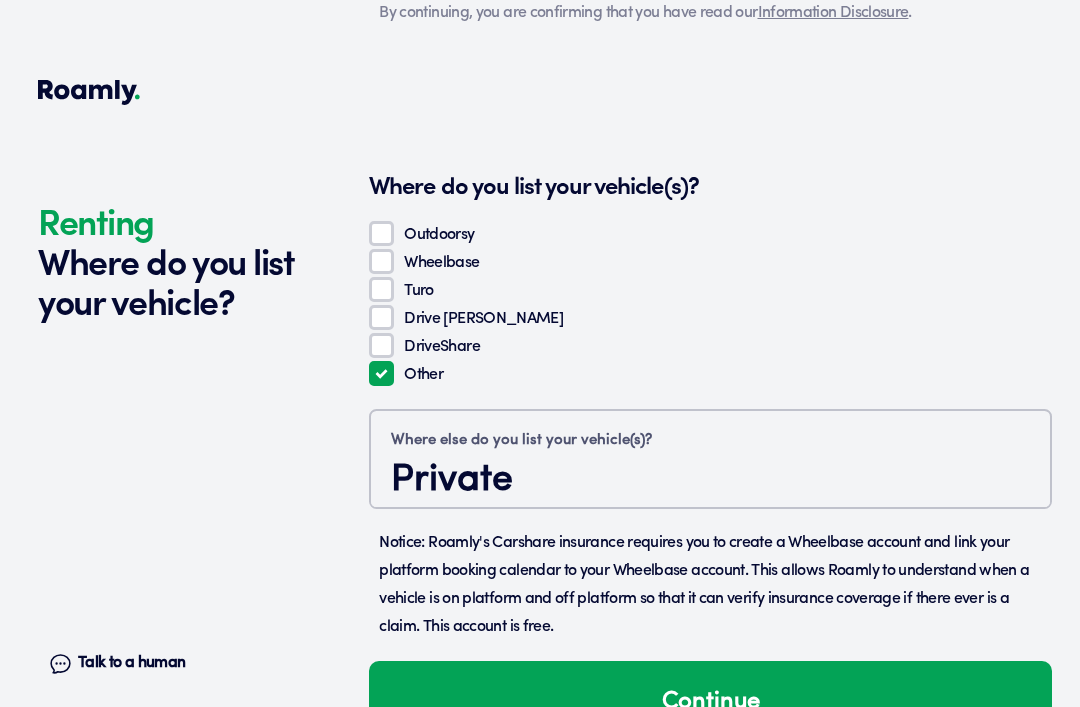 click on "Continue" at bounding box center [710, 702] 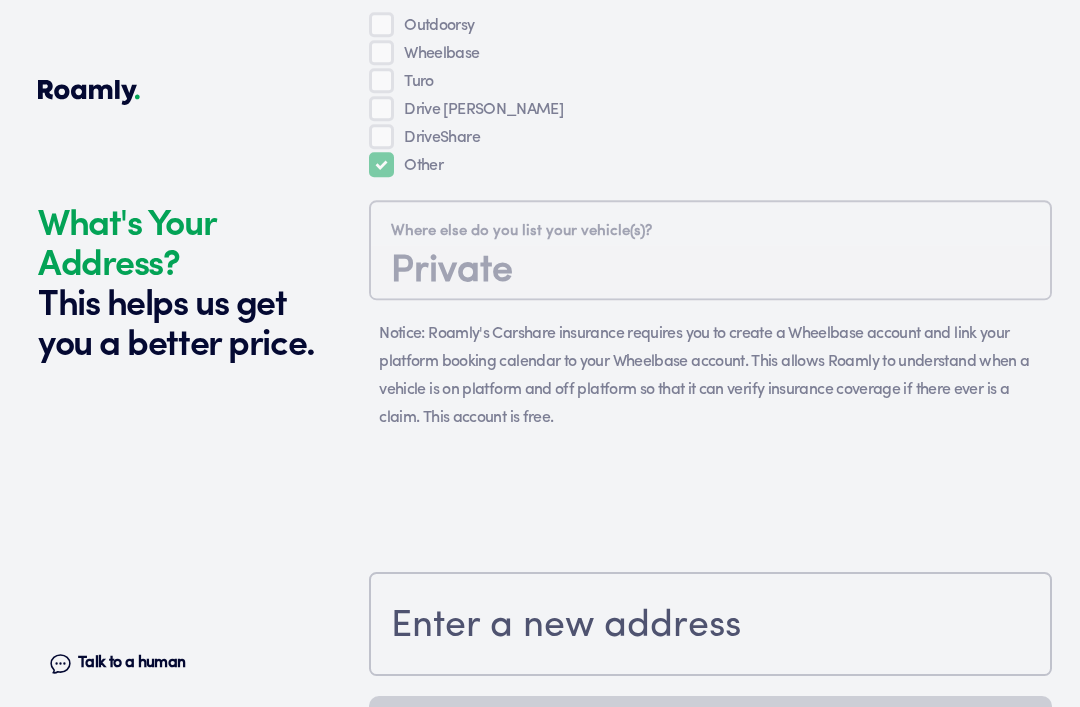 scroll, scrollTop: 2261, scrollLeft: 0, axis: vertical 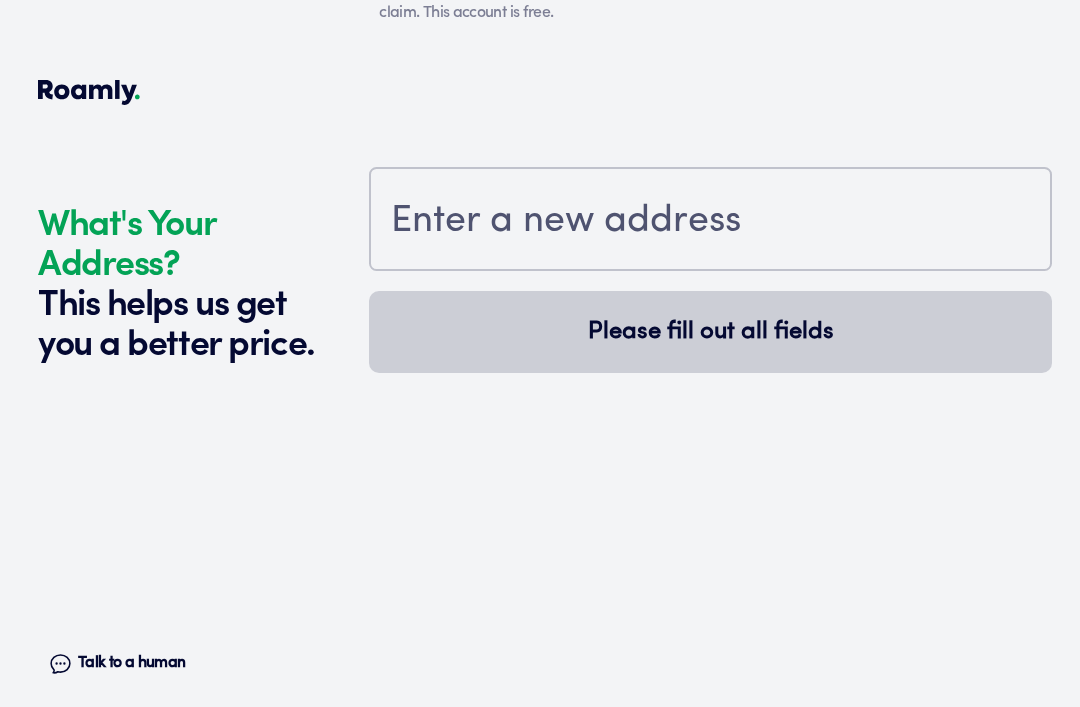 click at bounding box center (710, 221) 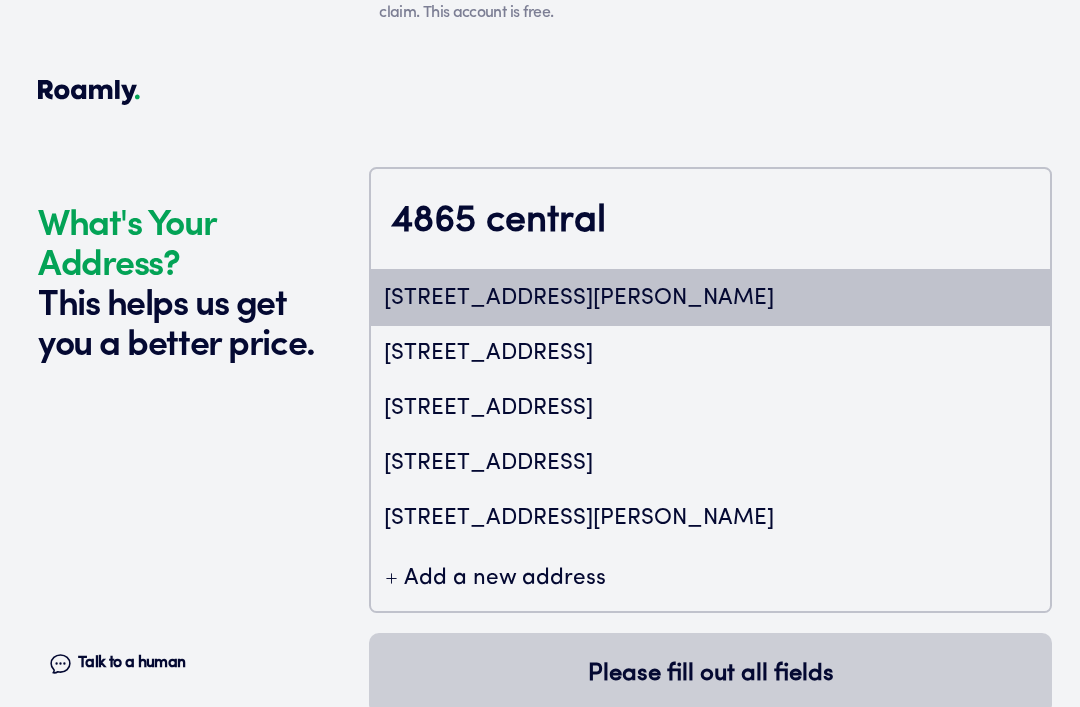 click on "[STREET_ADDRESS]" at bounding box center [710, 353] 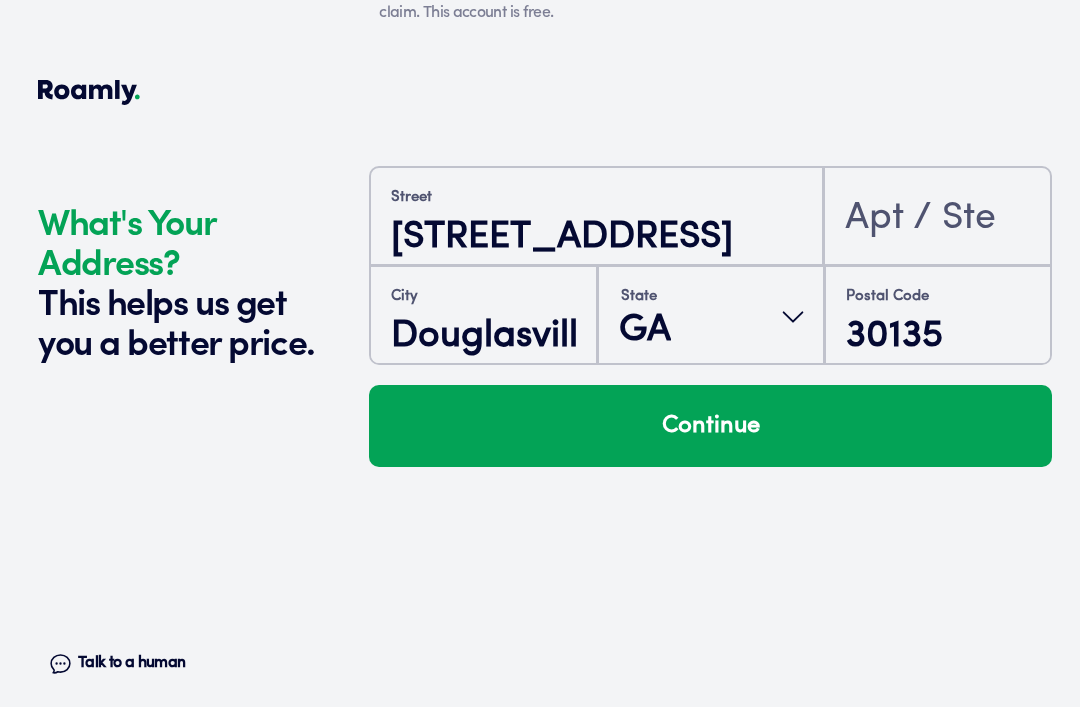 click on "Continue" at bounding box center (710, 426) 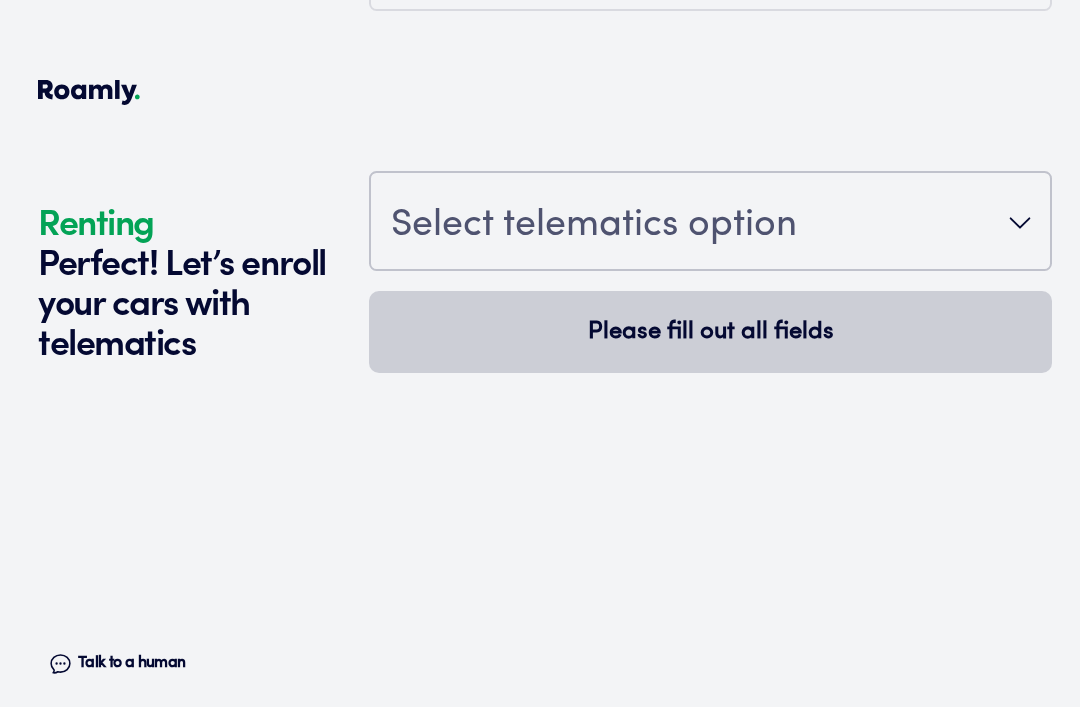 scroll, scrollTop: 2631, scrollLeft: 0, axis: vertical 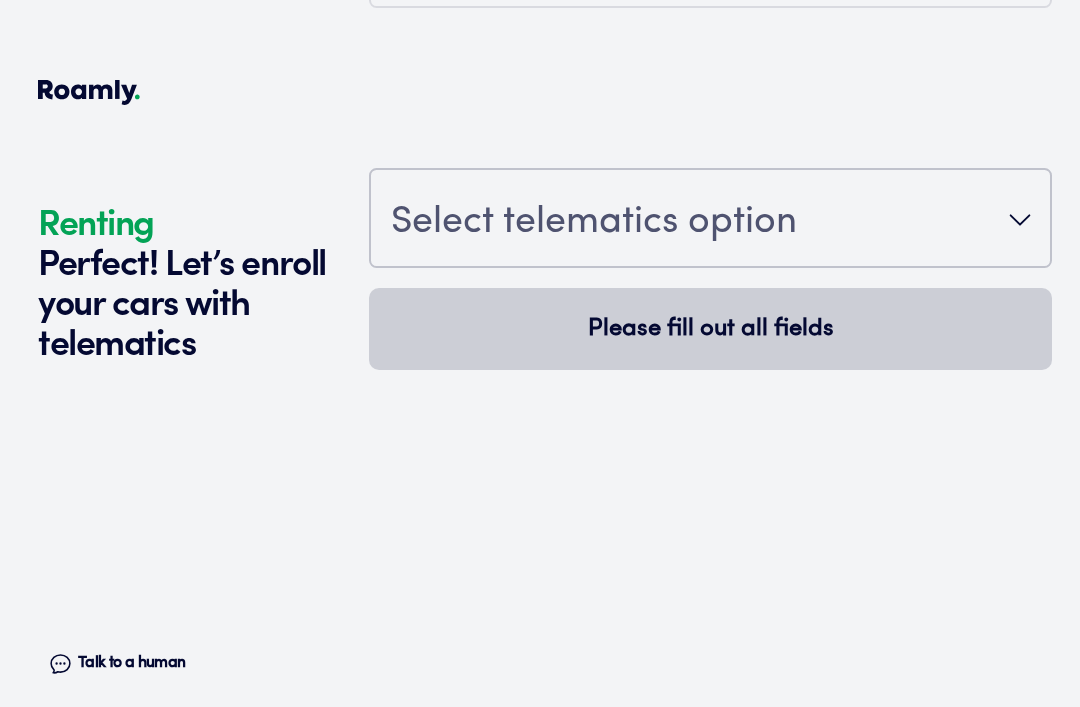click on "Select telematics option" at bounding box center [710, 220] 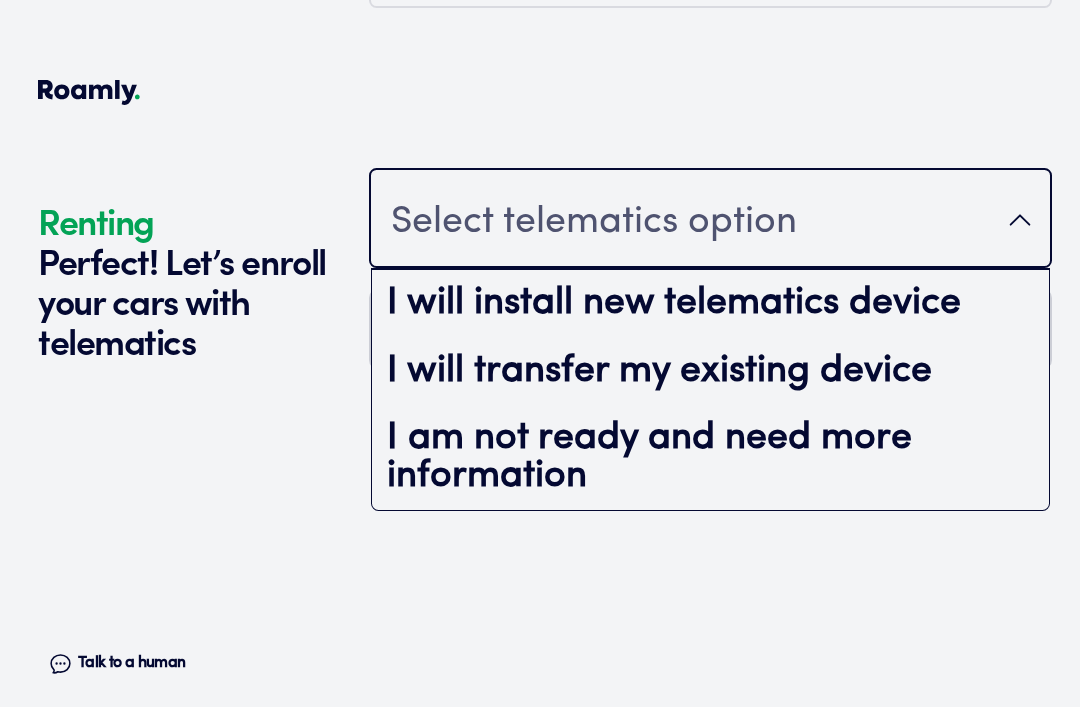 click on "I will install new telematics device" at bounding box center (710, 304) 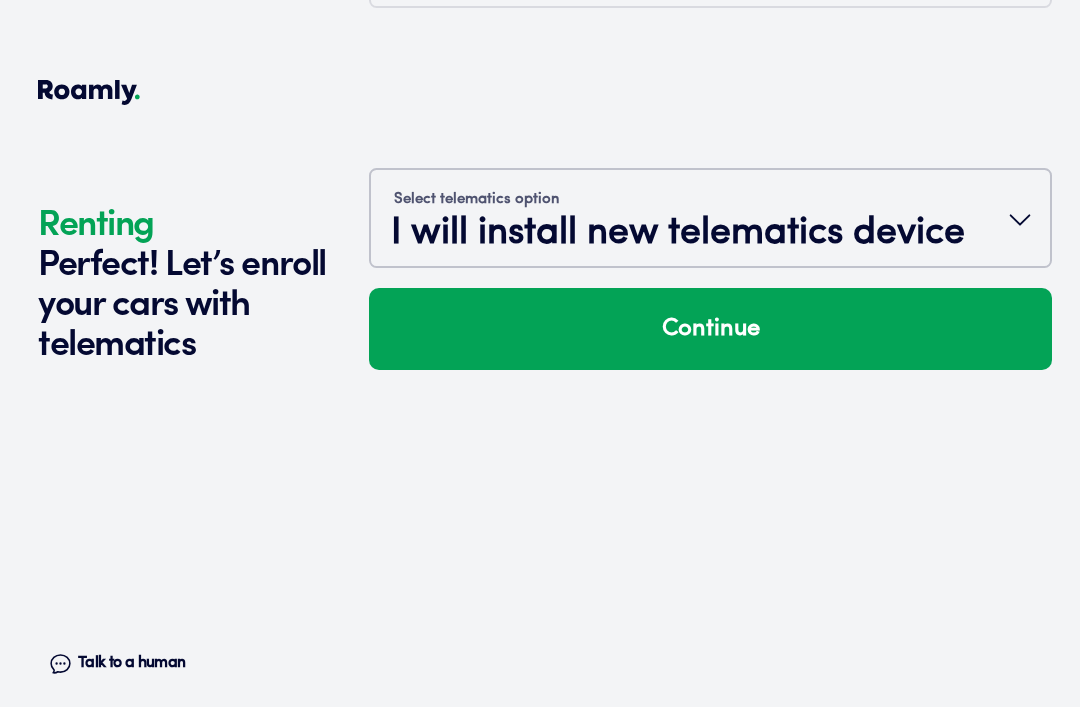 click on "Continue" at bounding box center [710, 329] 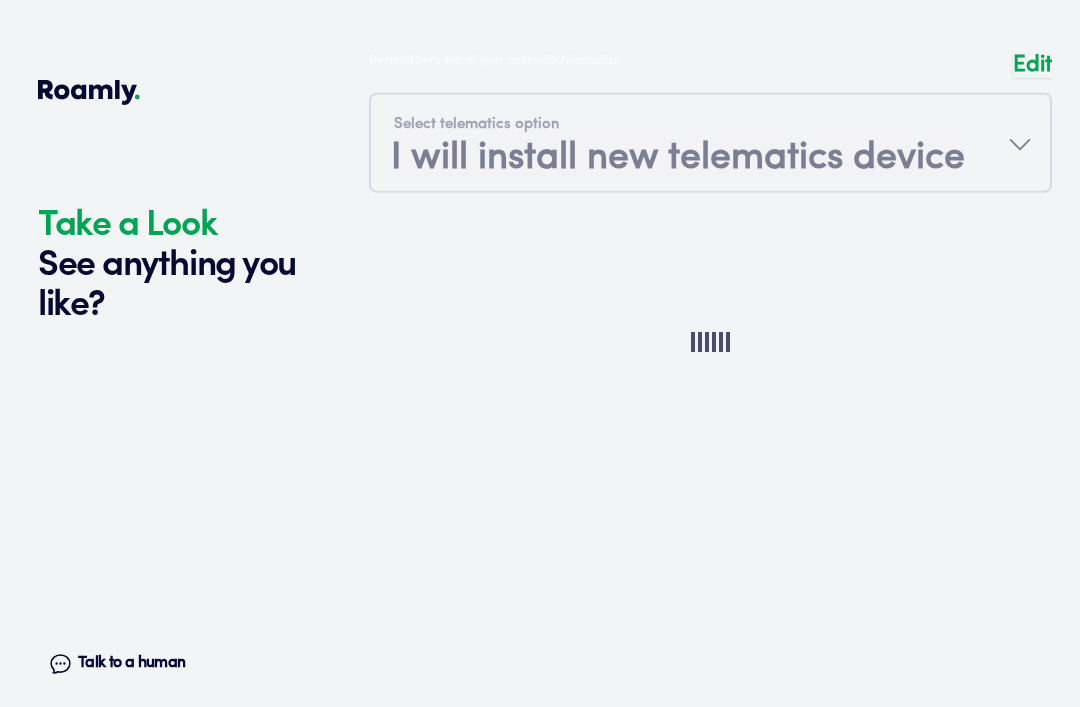 scroll, scrollTop: 2996, scrollLeft: 0, axis: vertical 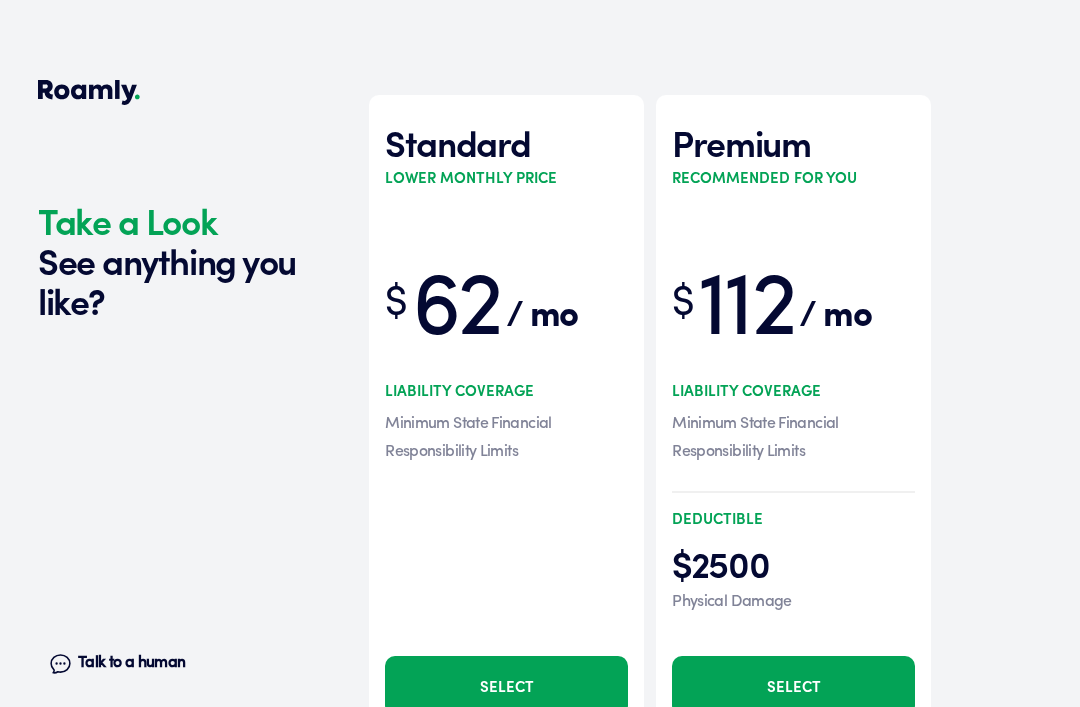 click on "Liability Coverage" at bounding box center (748, 390) 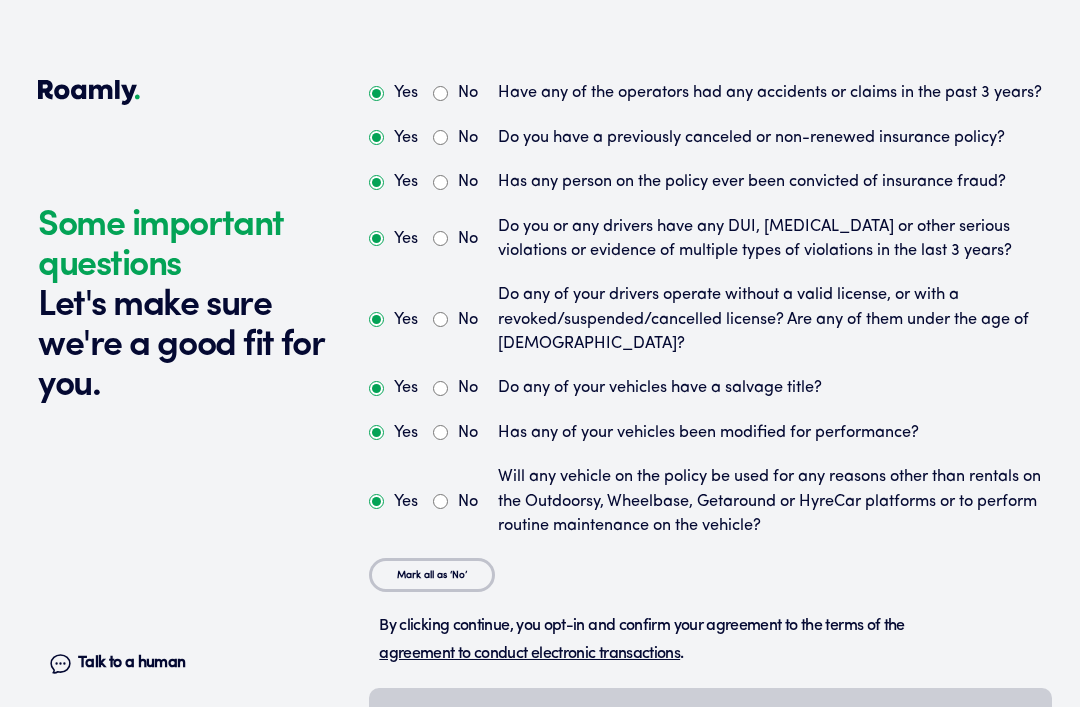 scroll, scrollTop: 3860, scrollLeft: 0, axis: vertical 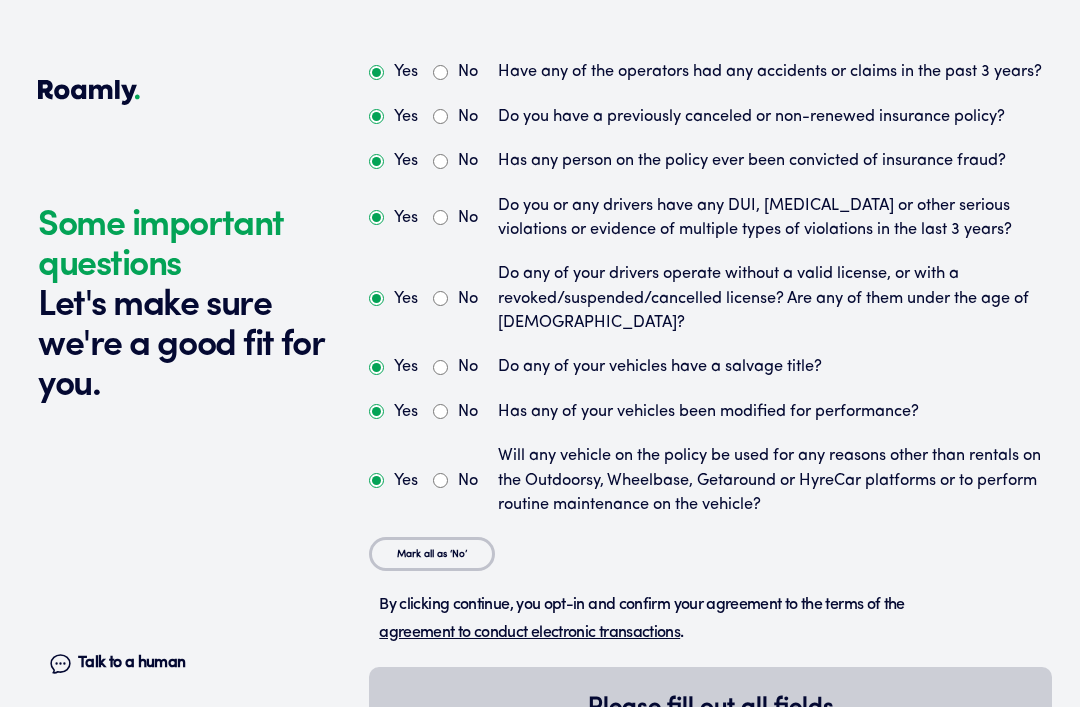 click on "Talk to a human" at bounding box center [131, 663] 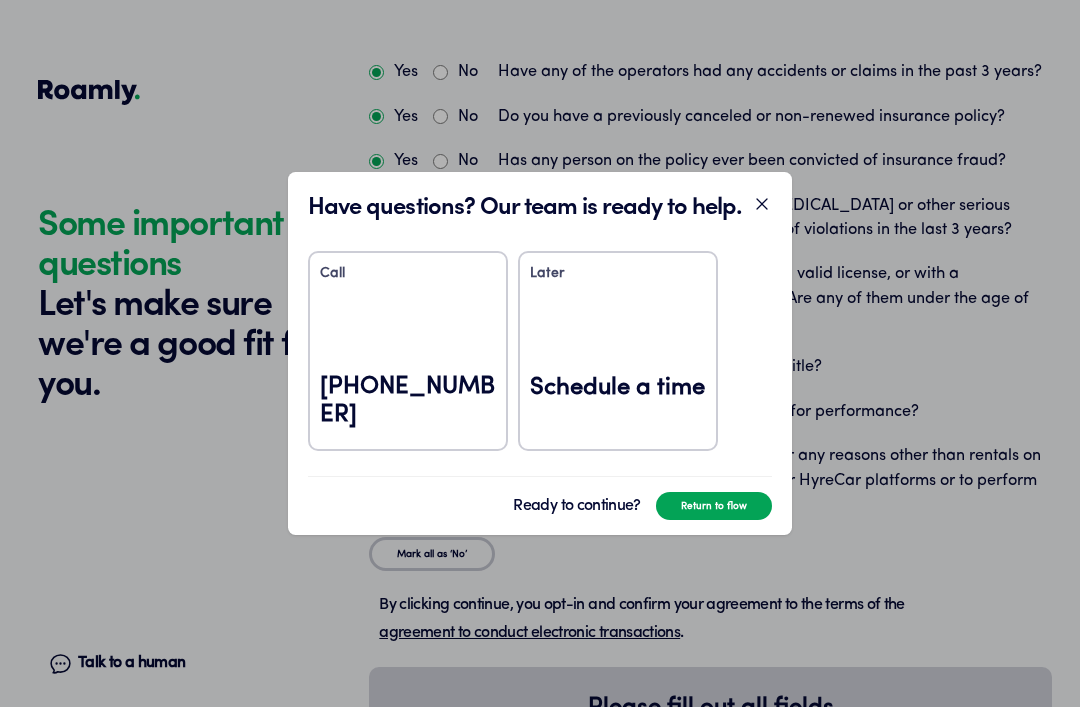 click 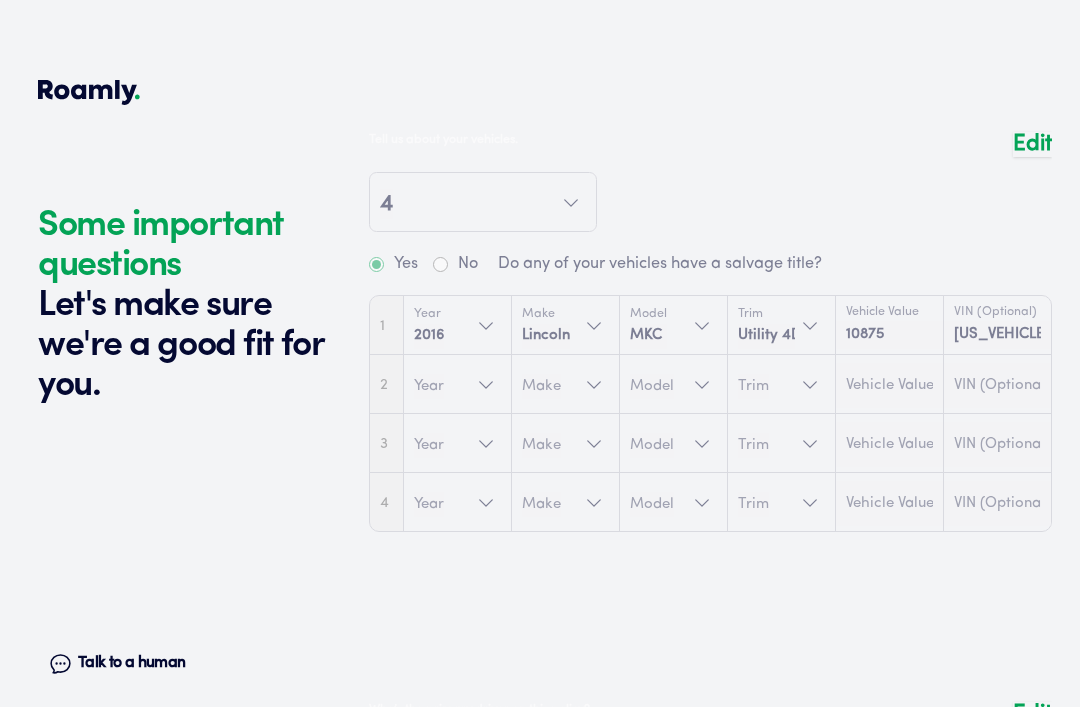 scroll, scrollTop: 0, scrollLeft: 0, axis: both 